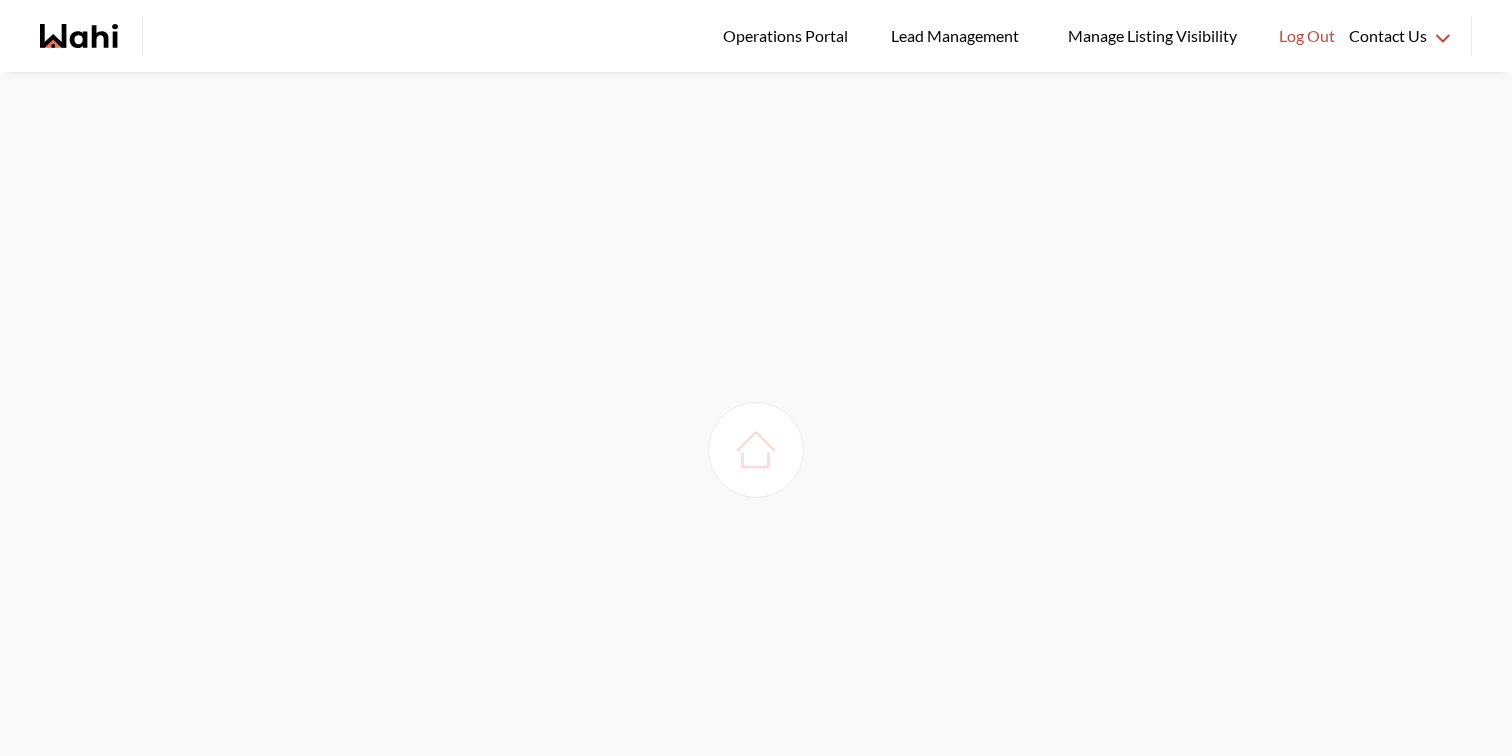 scroll, scrollTop: 0, scrollLeft: 0, axis: both 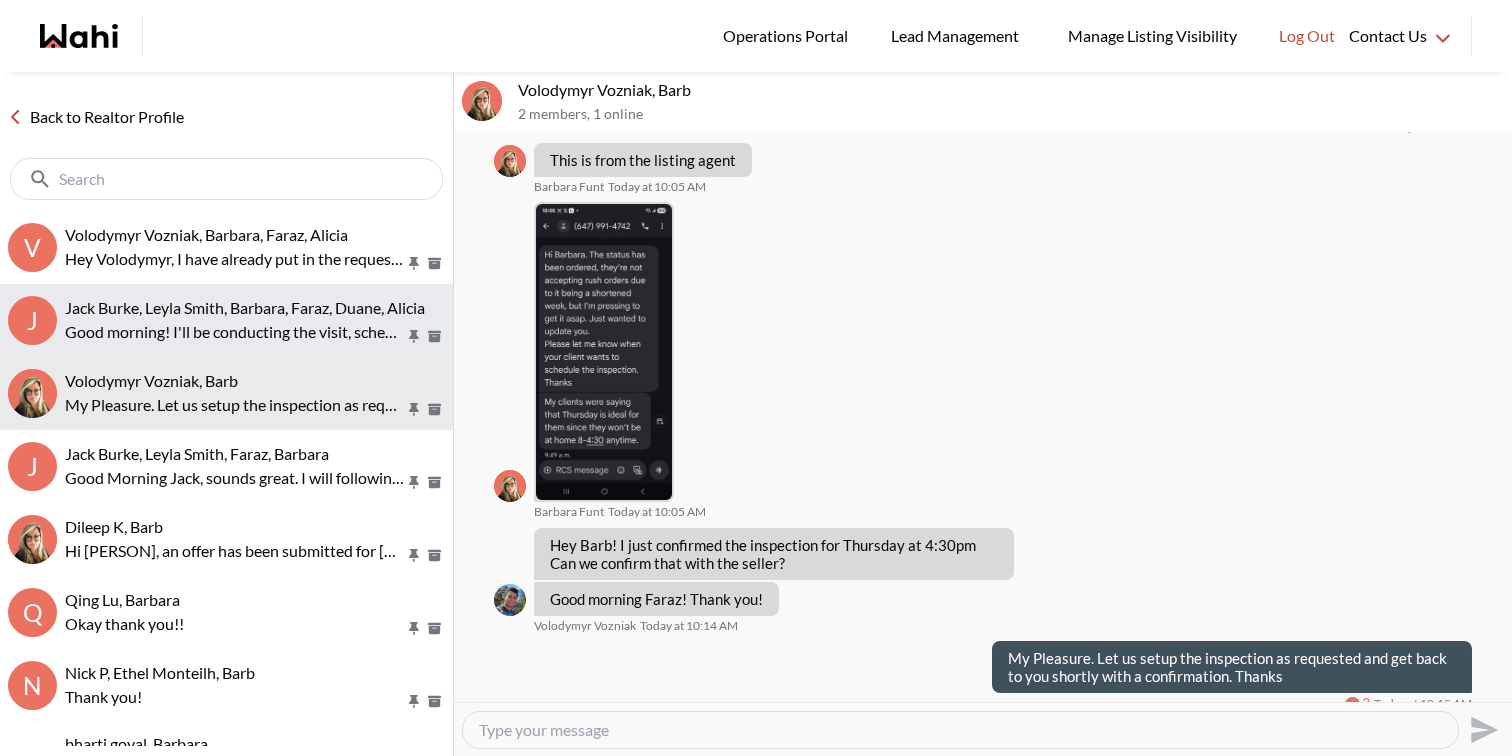 click on "Good morning! I'll be conducting the visit, scheduled for Aug 10 at 10AM. I am just awaiting confirmation from the listing brokerage for that date and time, and I'll advise when that confirmation is received. Looking forward to meeting you!" at bounding box center [235, 332] 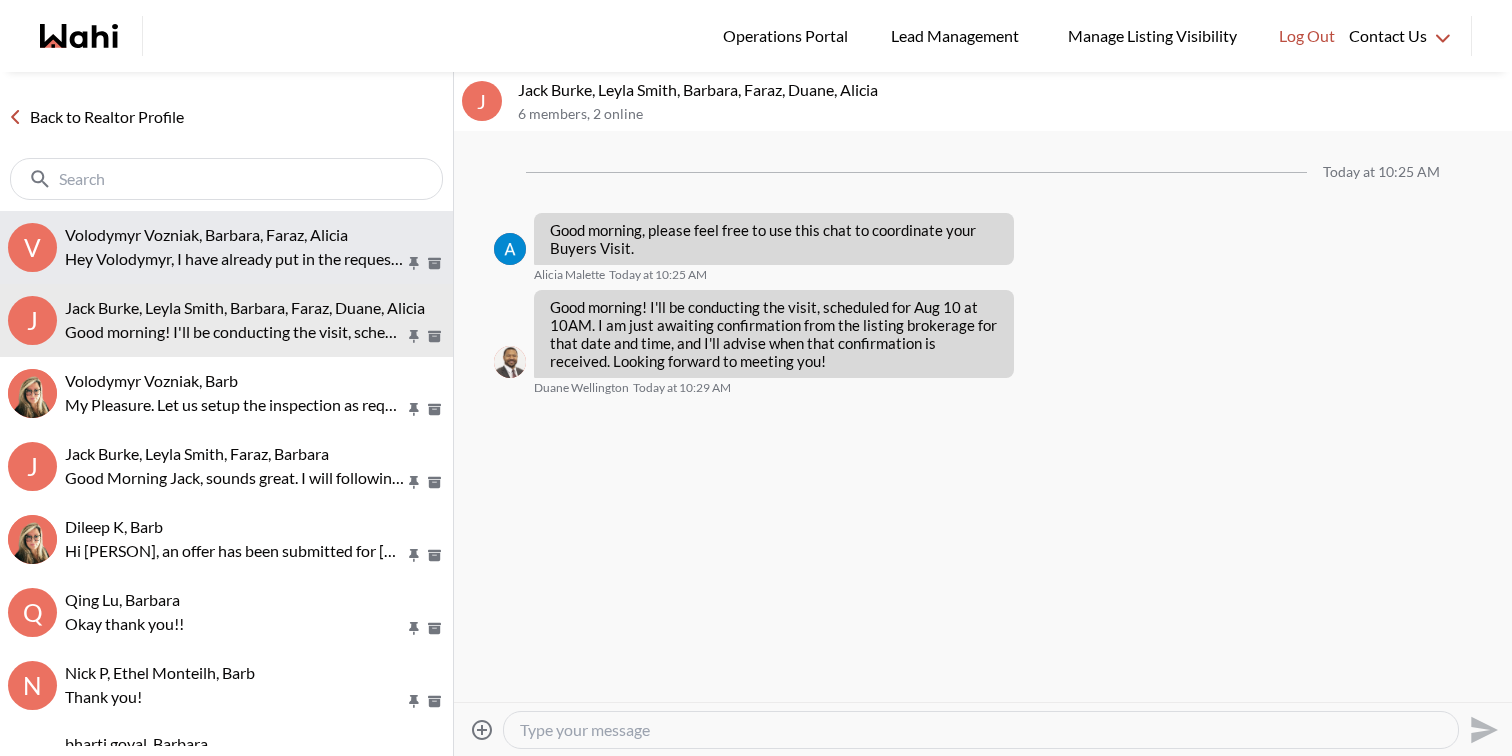 click on "Hey Volodymyr, I have already put in the request. Just waiting for the seller’s to confirm it. Will update shortly." at bounding box center [235, 259] 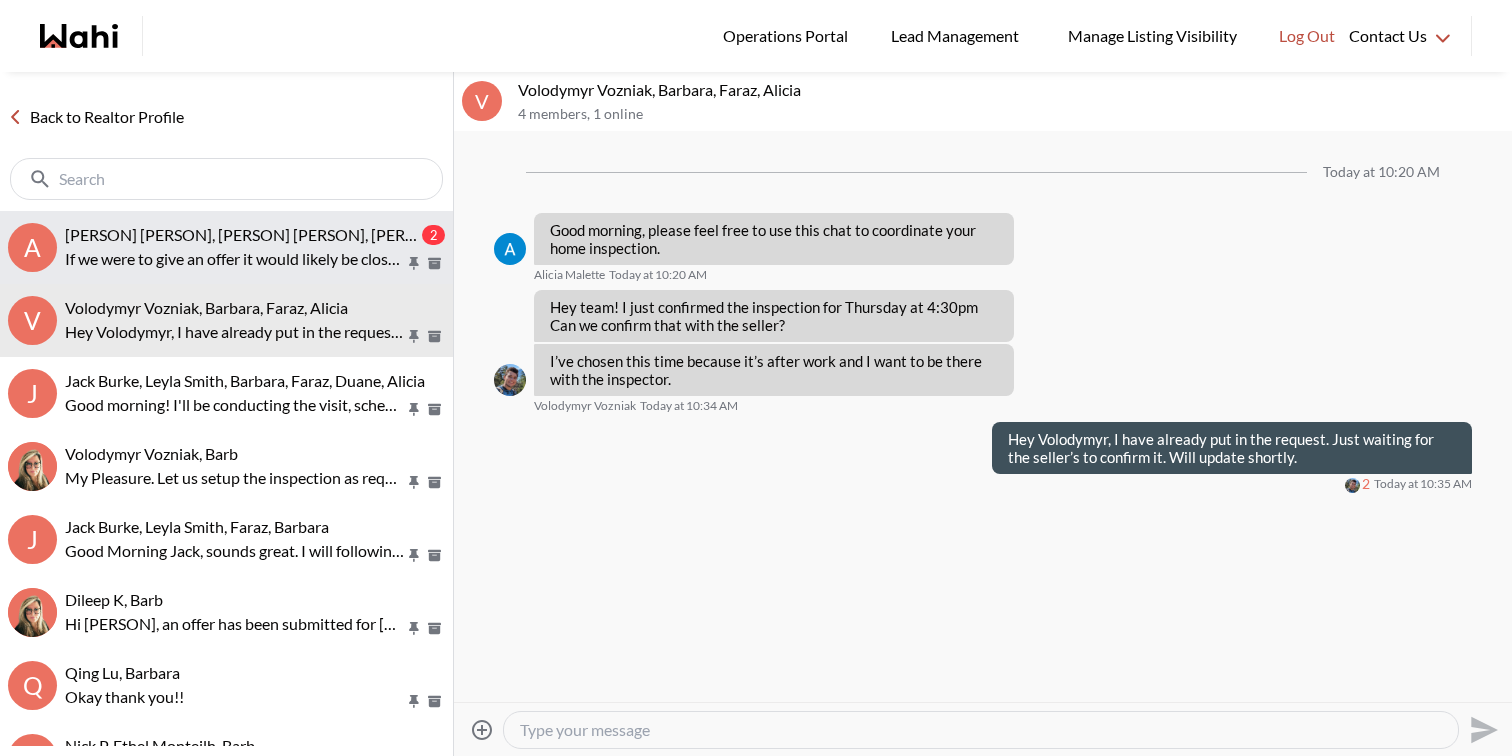 click on "[FIRST] [LAST], [FIRST] [LAST], [FIRST]" at bounding box center [241, 235] 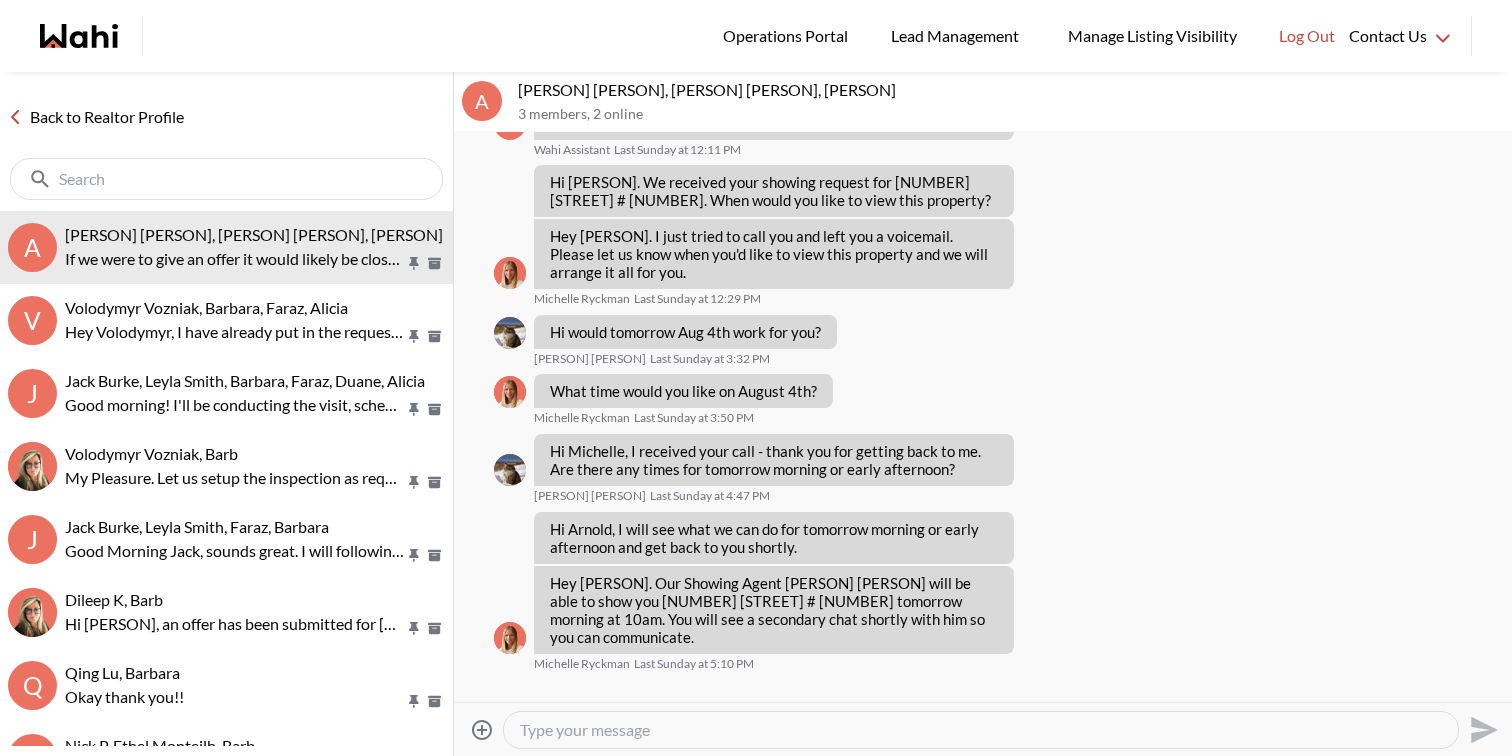 scroll, scrollTop: 125, scrollLeft: 0, axis: vertical 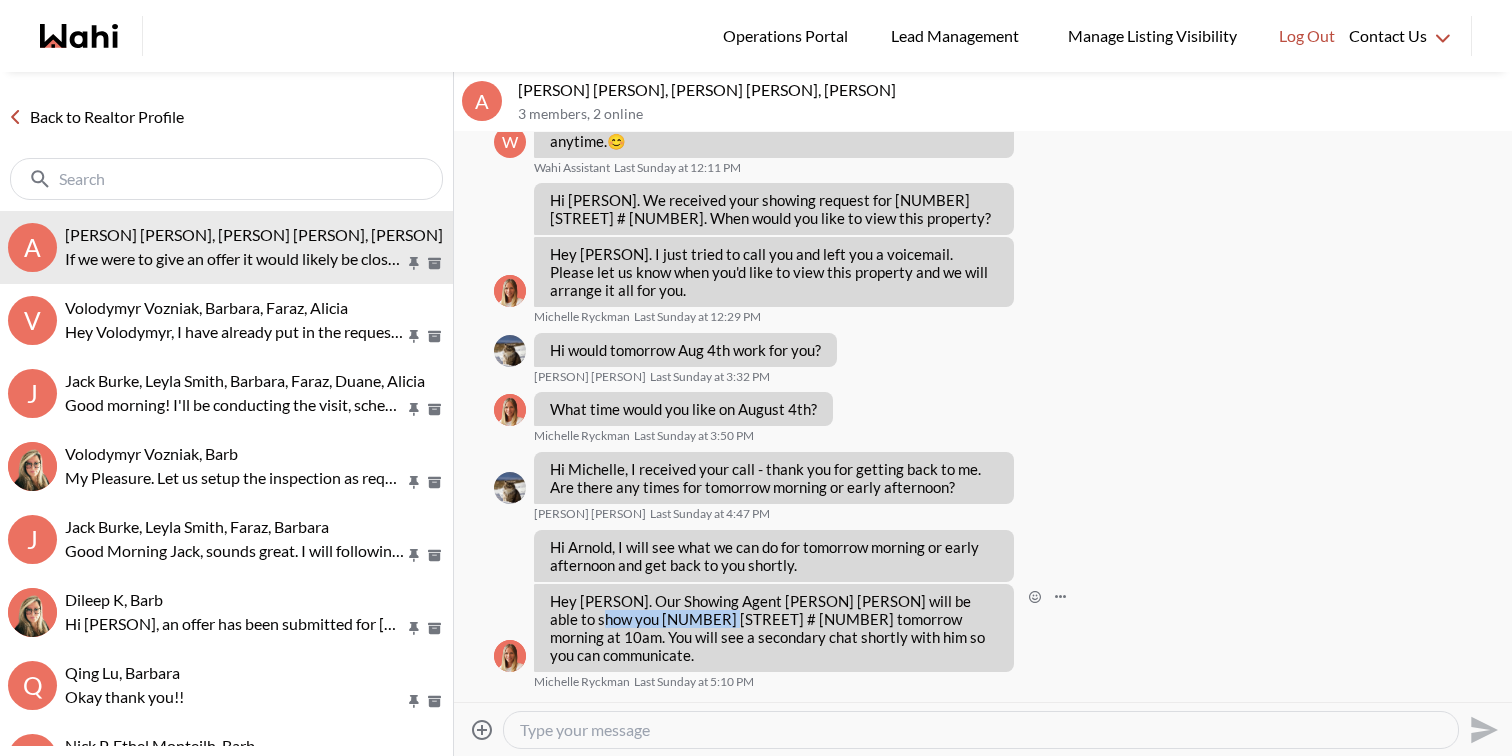 drag, startPoint x: 692, startPoint y: 597, endPoint x: 575, endPoint y: 599, distance: 117.01709 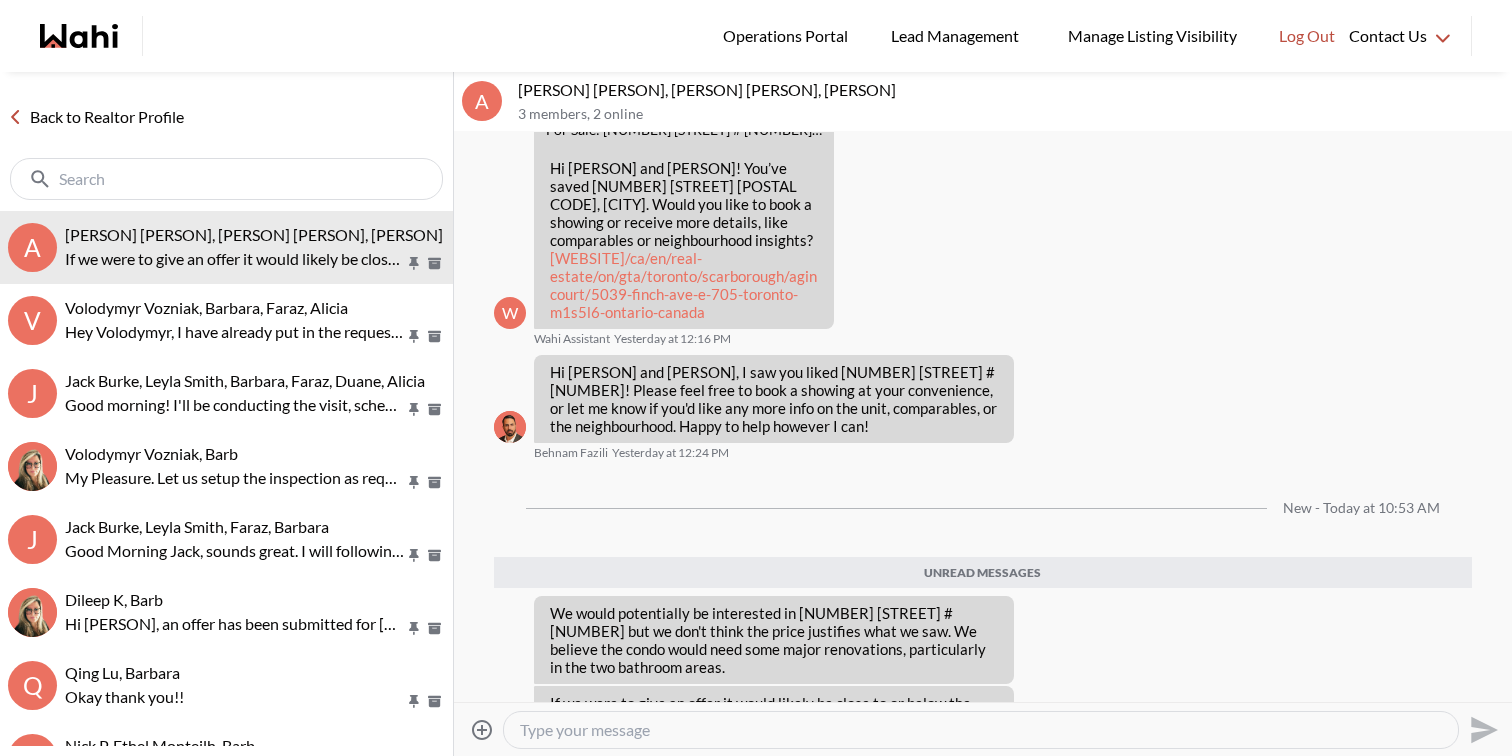 scroll, scrollTop: 1093, scrollLeft: 0, axis: vertical 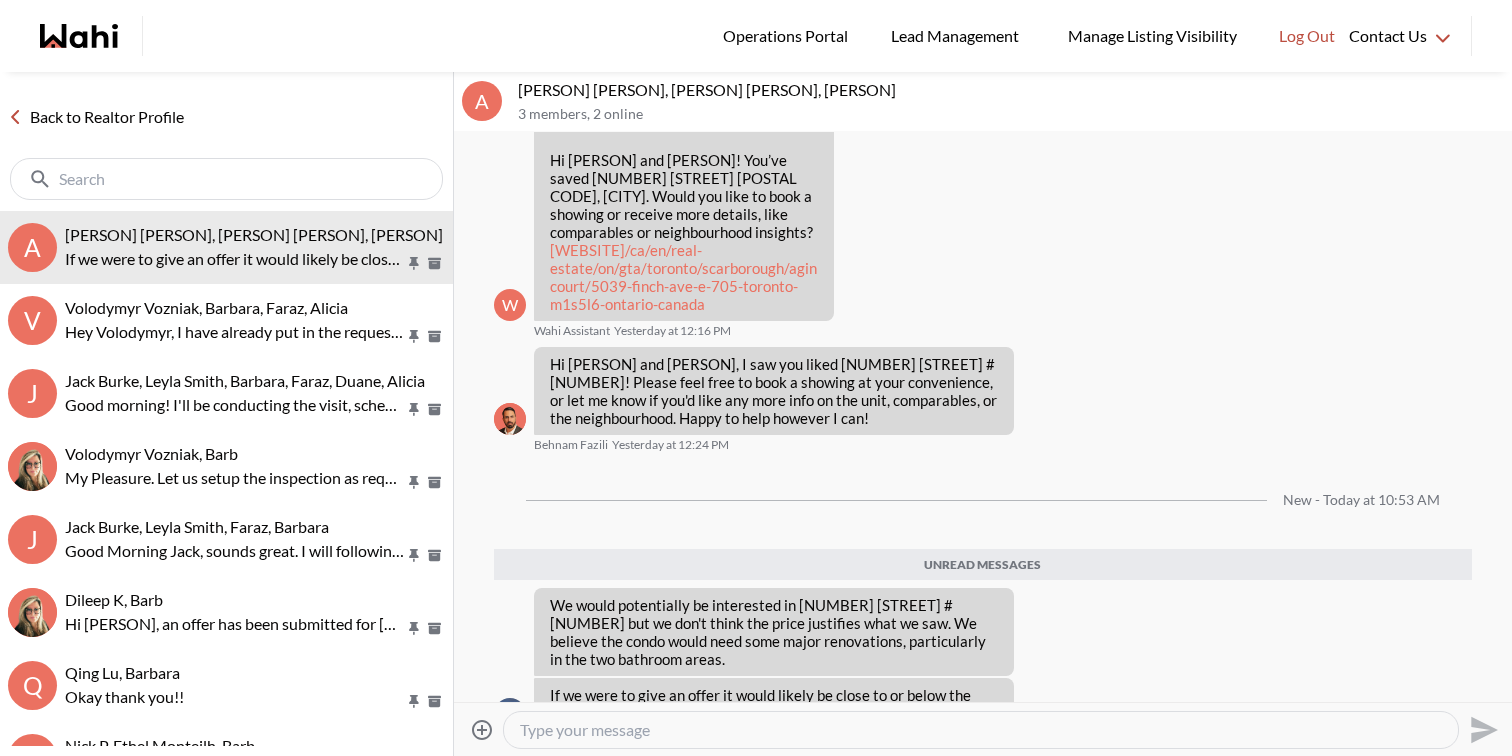 click at bounding box center [981, 730] 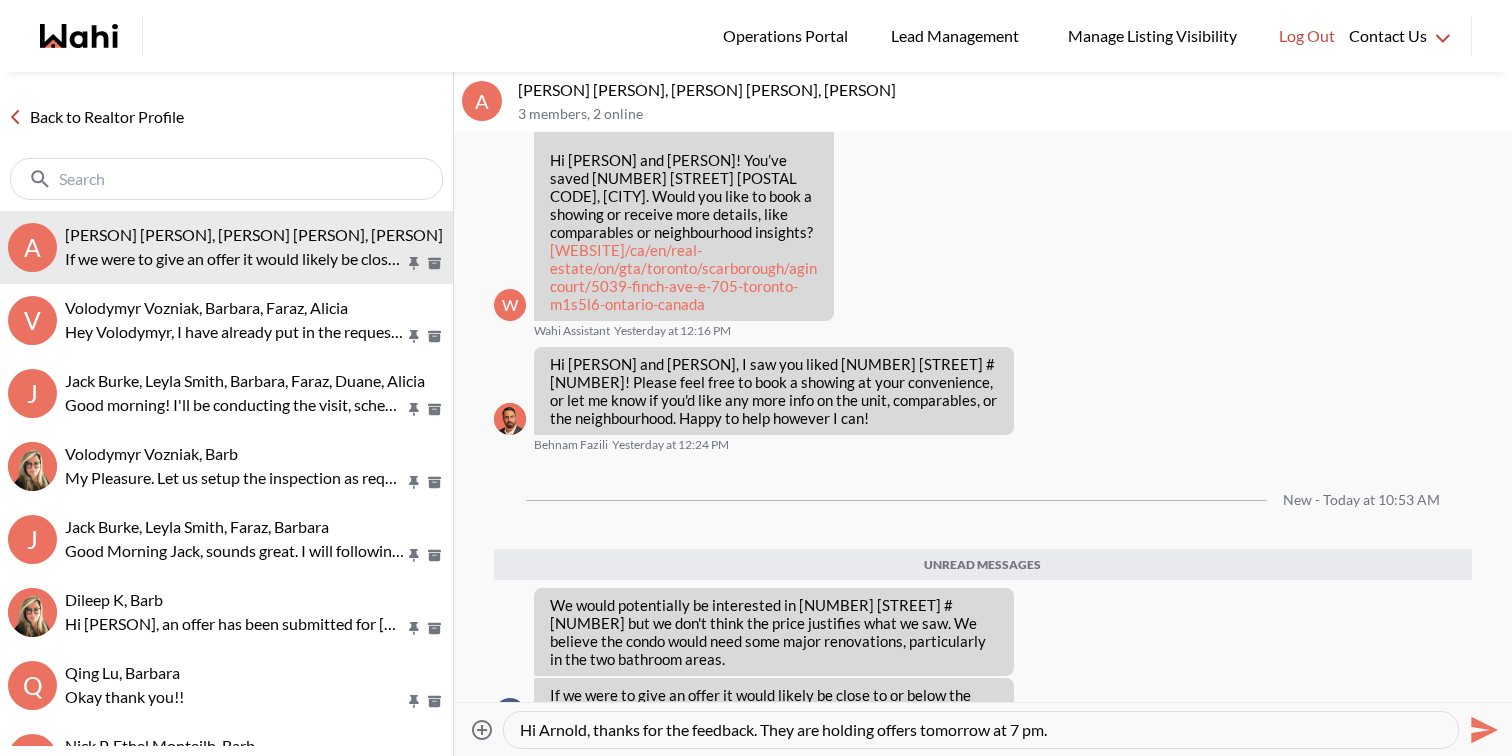 type on "Hi Arnold, thanks for the feedback. They are holding offers tomorrow at 7 pm." 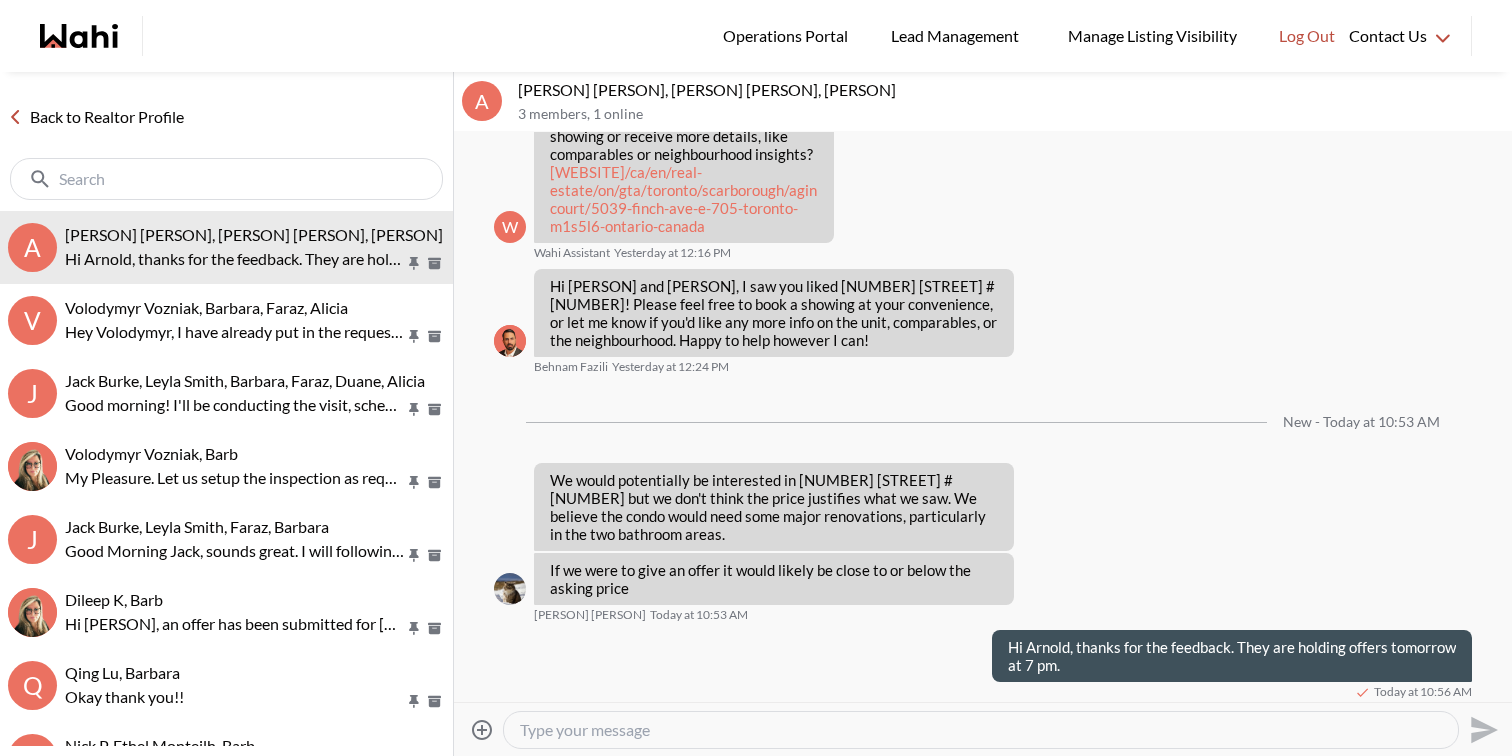 scroll, scrollTop: 1123, scrollLeft: 0, axis: vertical 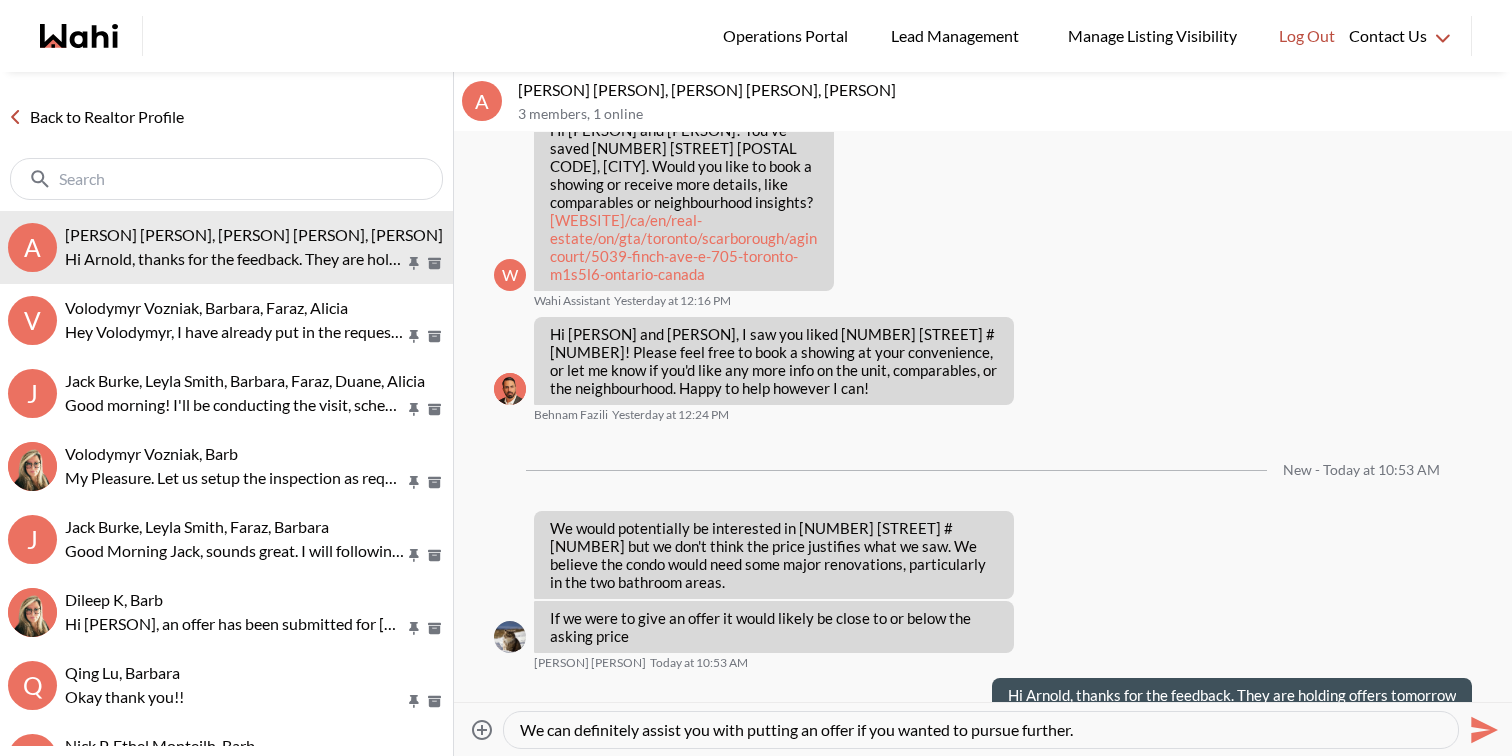 type on "We can definitely assist you with putting an offer if you wanted to pursue further." 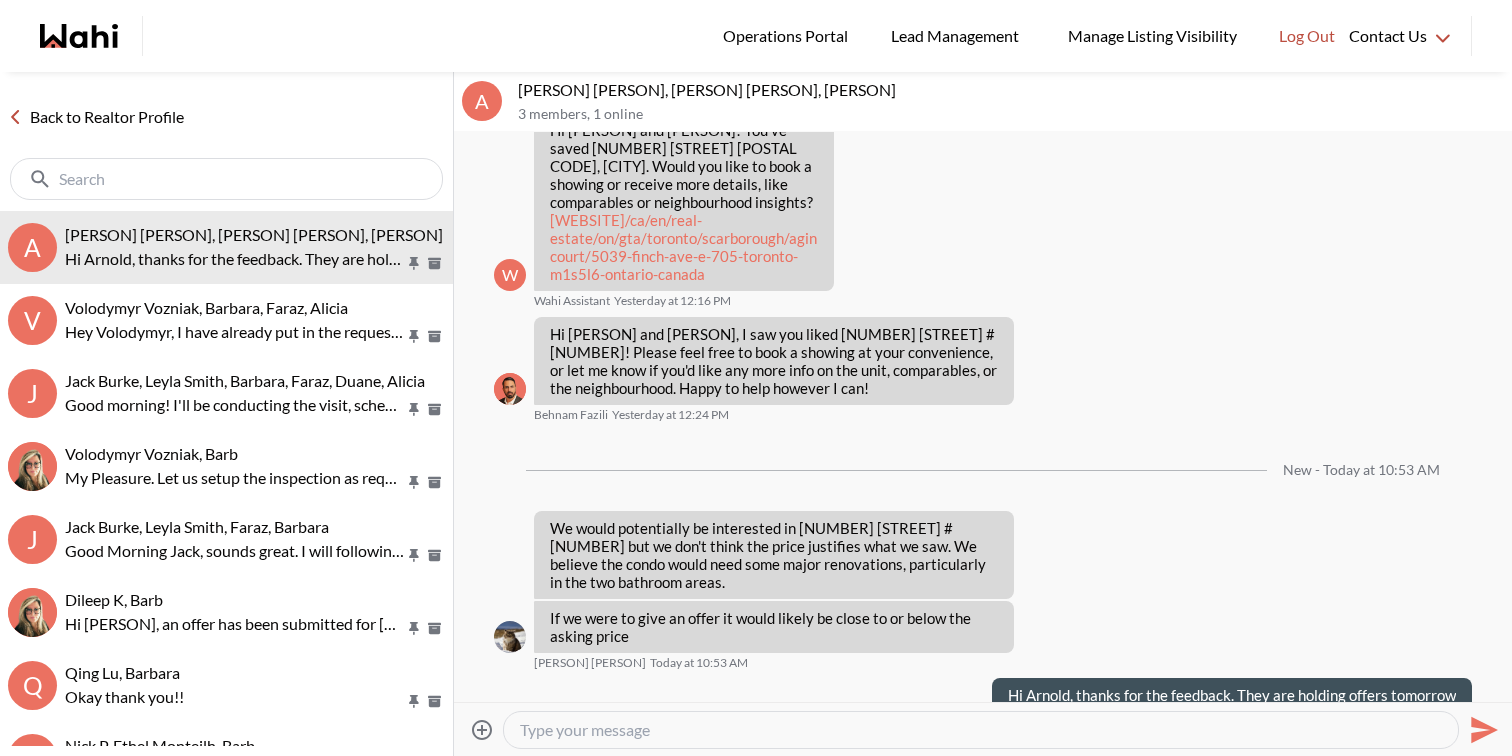 scroll, scrollTop: 1177, scrollLeft: 0, axis: vertical 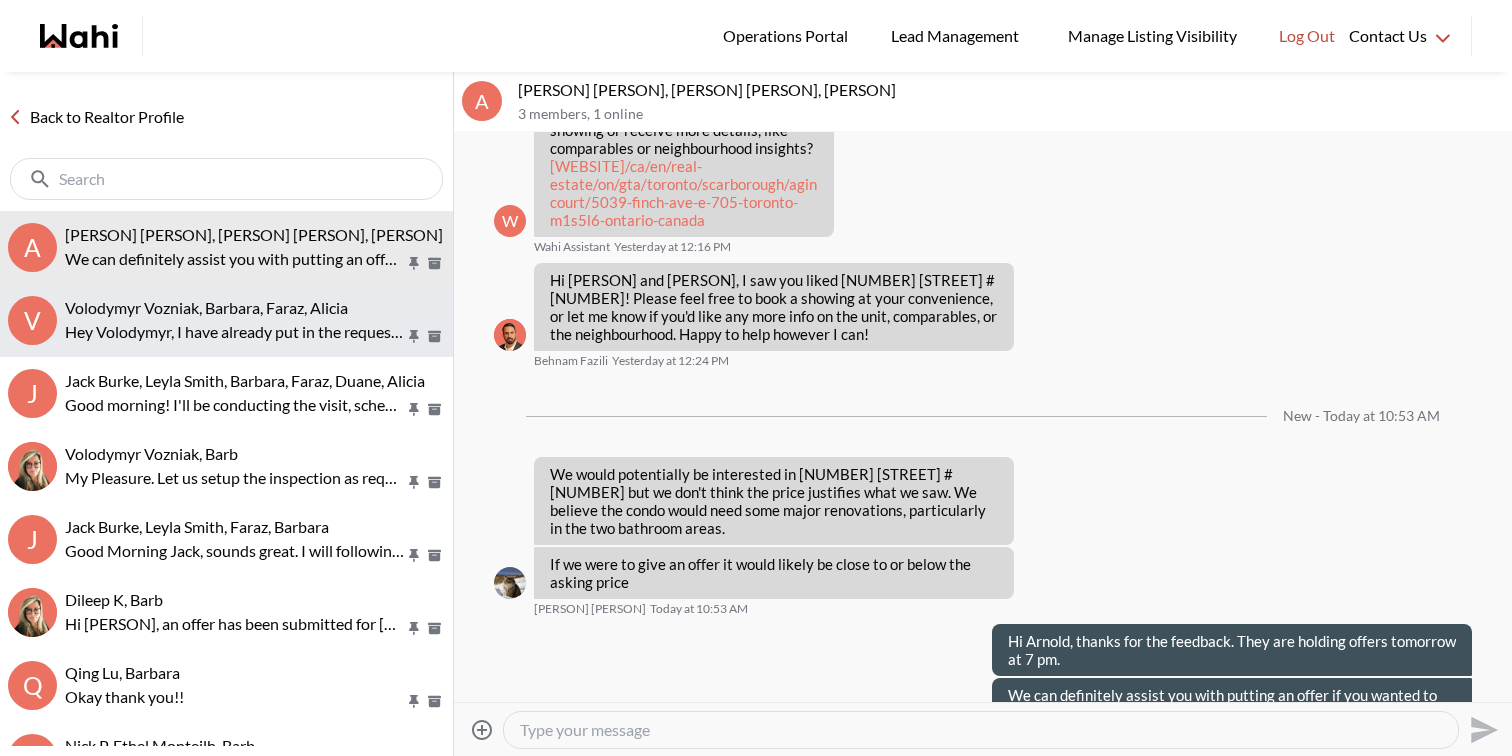 click on "Volodymyr Vozniak, Barbara, Faraz, Alicia" at bounding box center (206, 307) 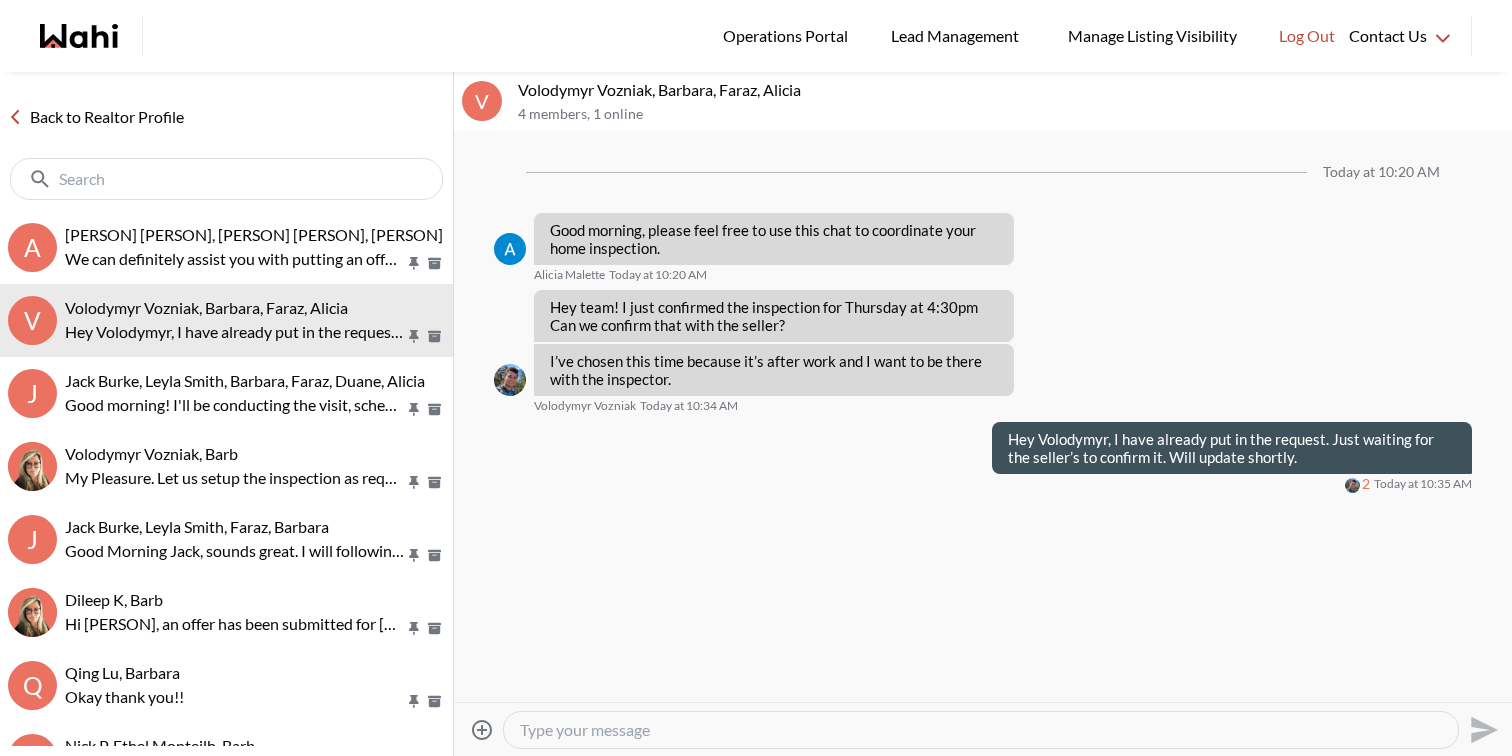 click at bounding box center (981, 730) 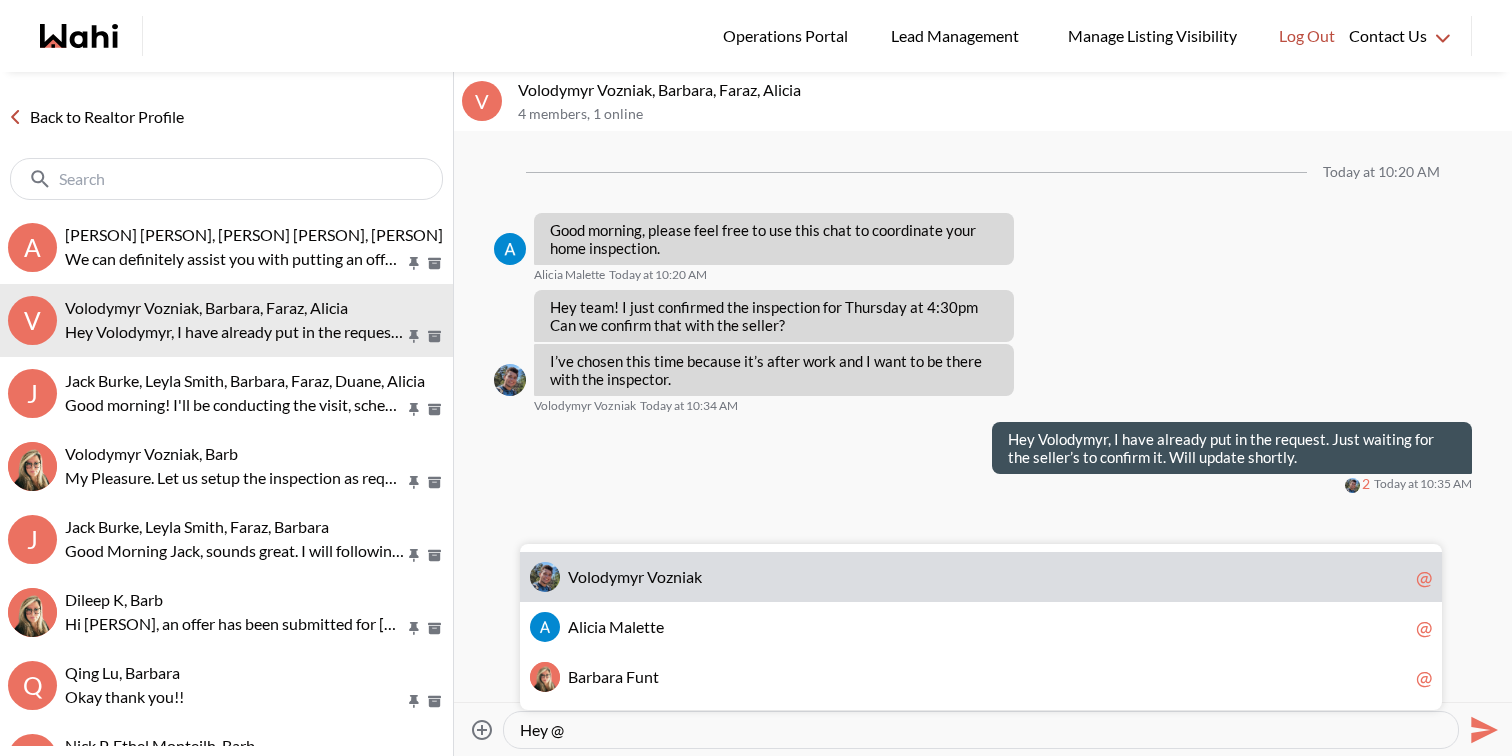 click on "V o l o d y m y r   V o z n i a k @" at bounding box center [981, 577] 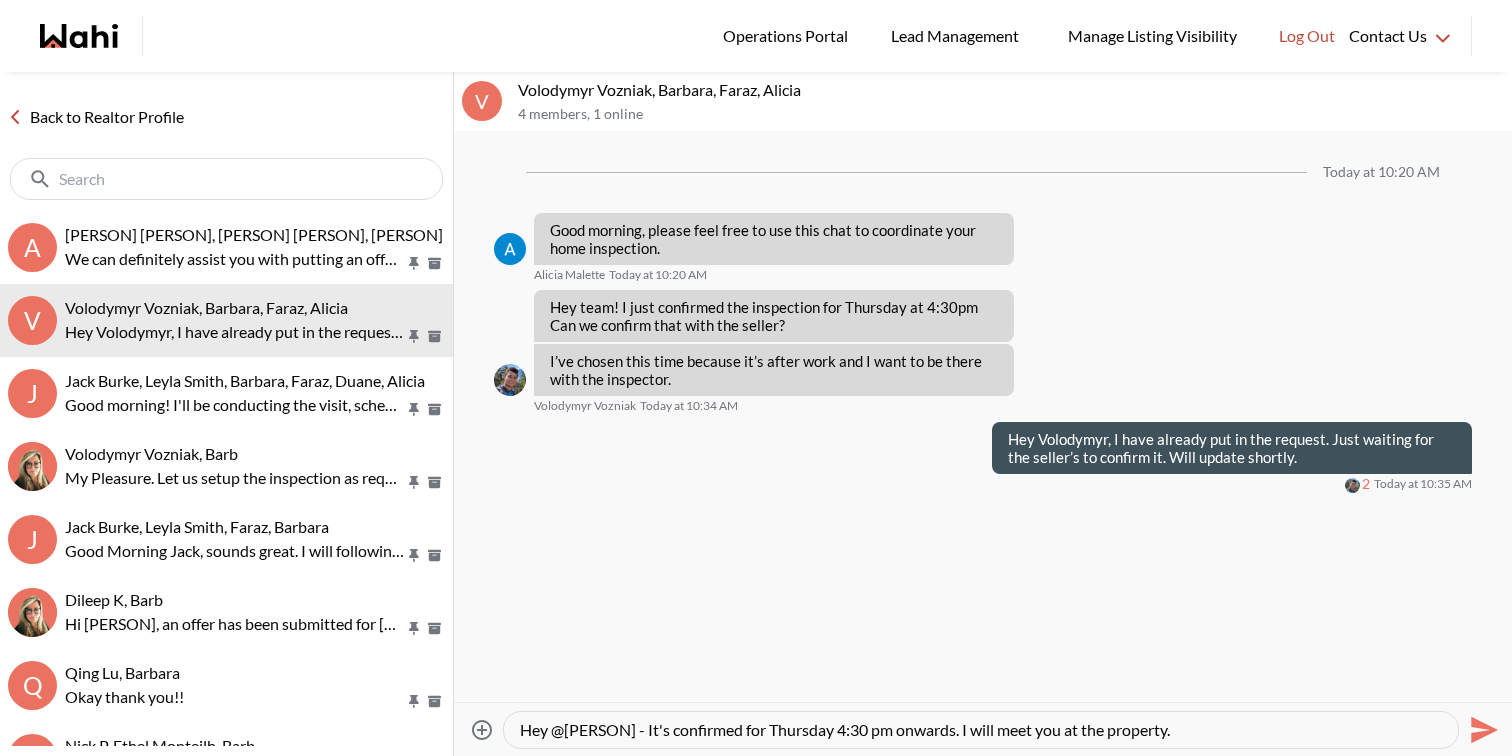 type on "Hey @Volodymyr Vozniak - It's confirmed for Thursday 4:30 pm onwards. I will meet you at the property." 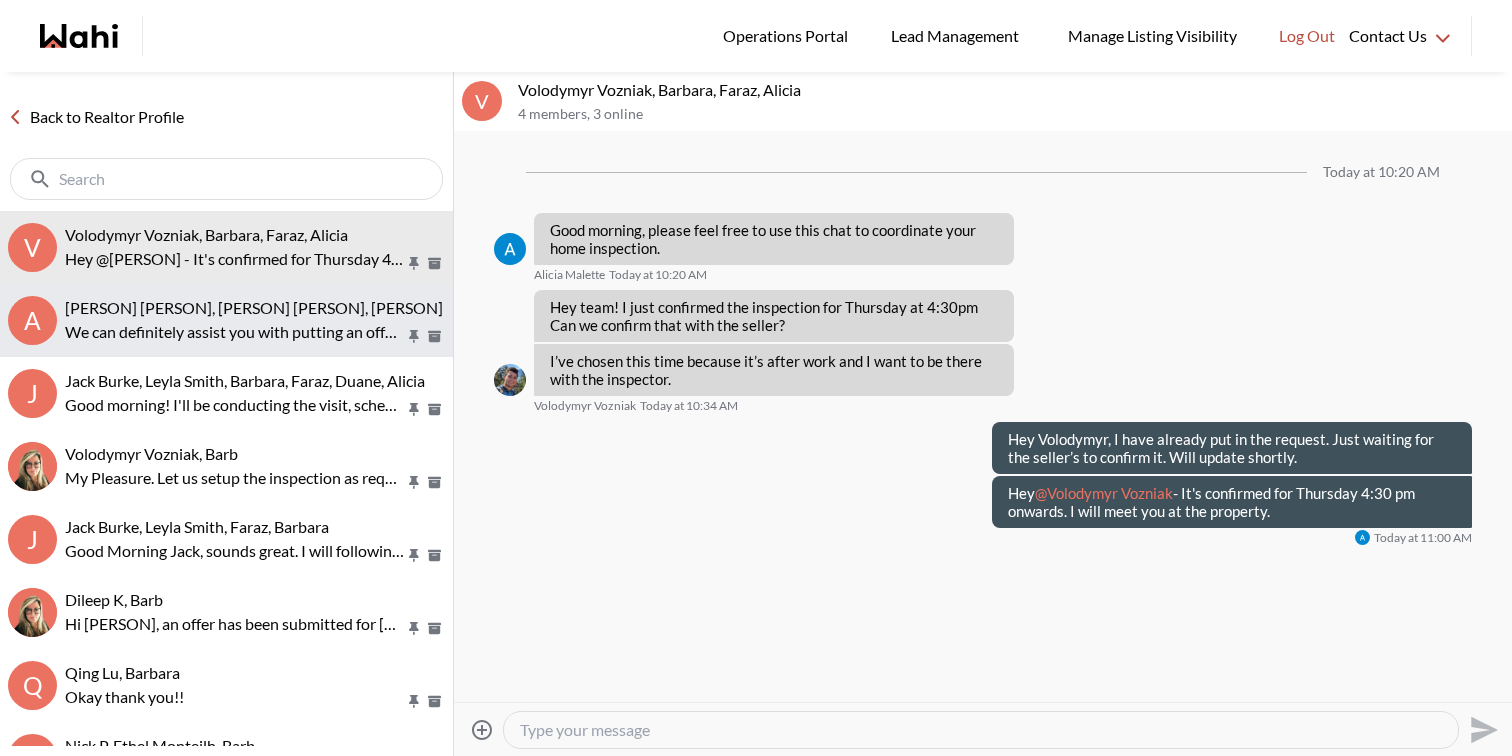 type 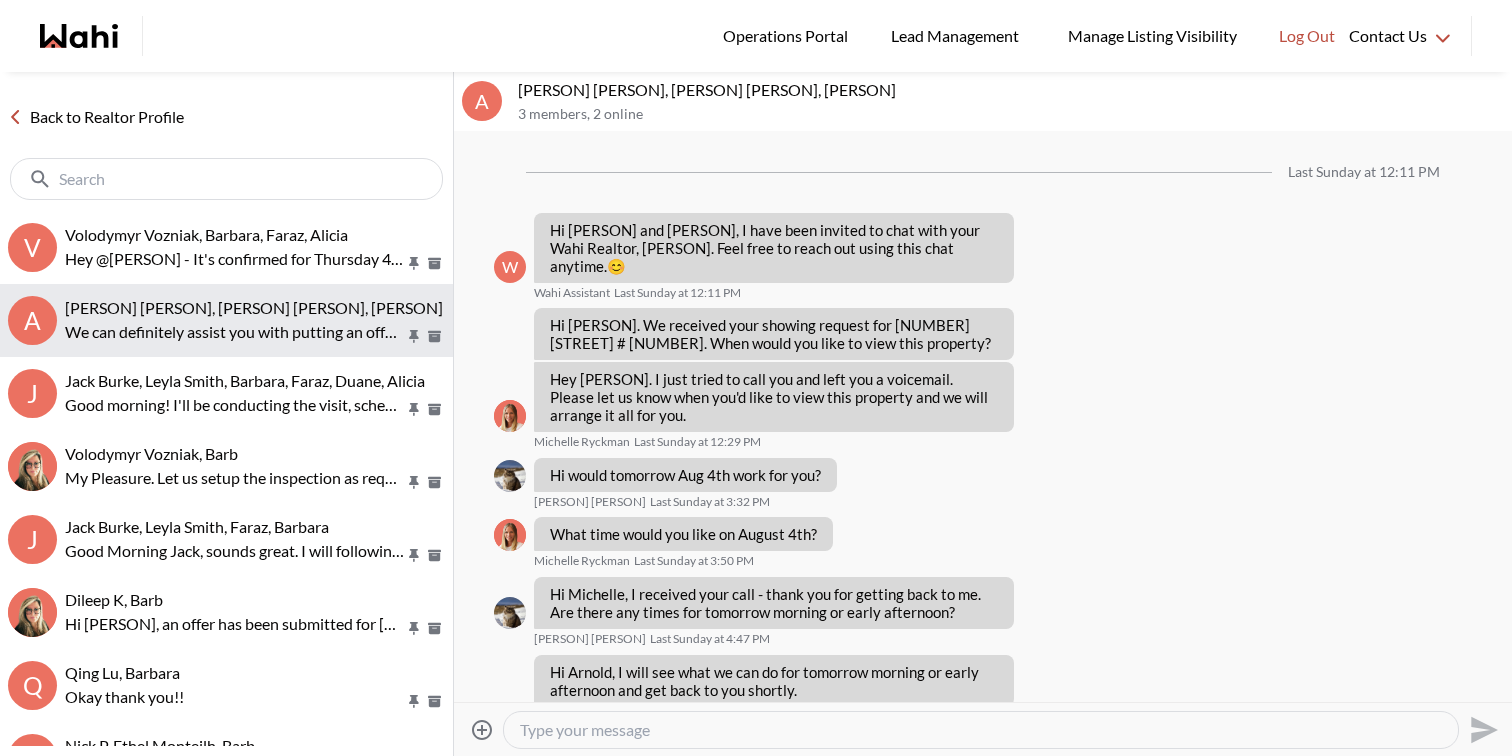 scroll, scrollTop: 1177, scrollLeft: 0, axis: vertical 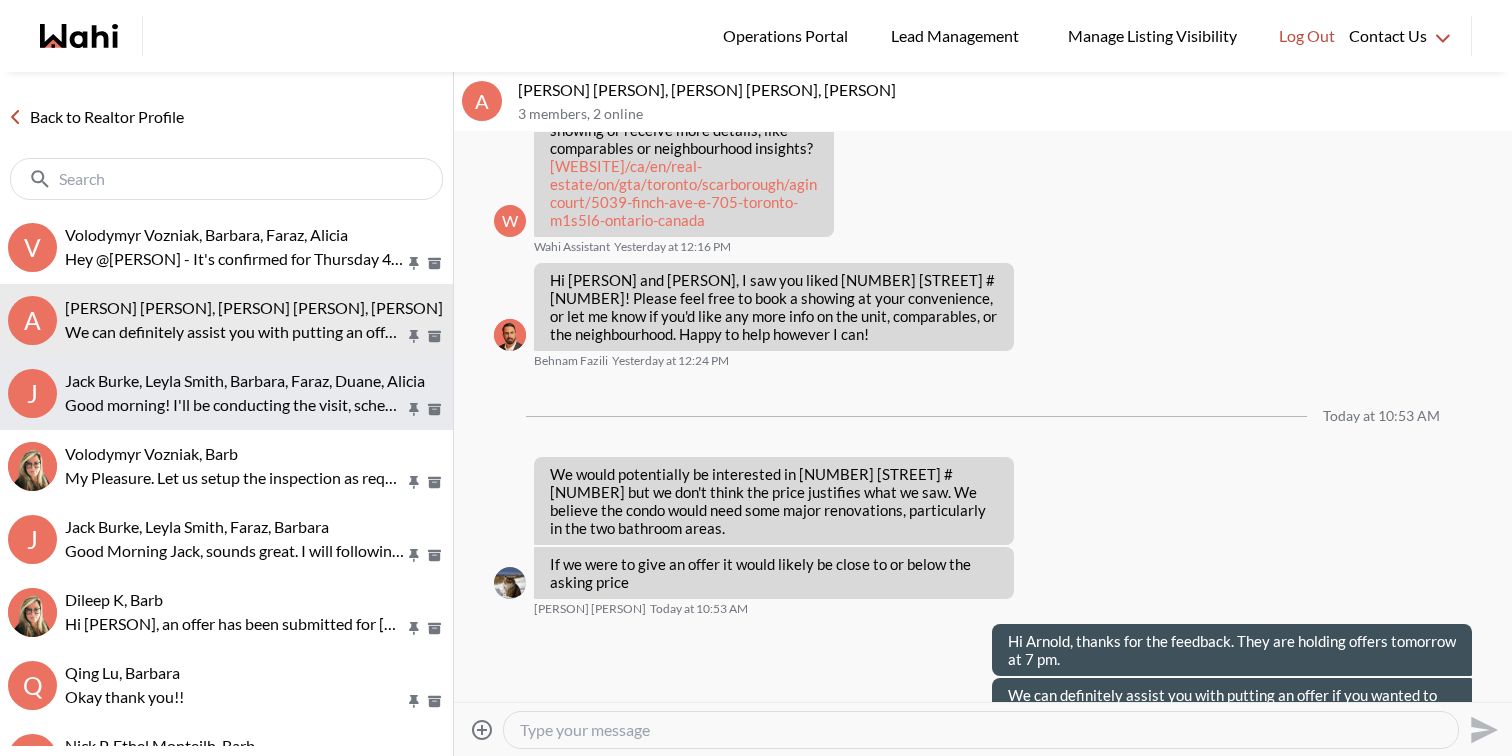 click on "Jack Burke, Leyla Smith, Barbara, Faraz, Duane, Alicia" at bounding box center (245, 380) 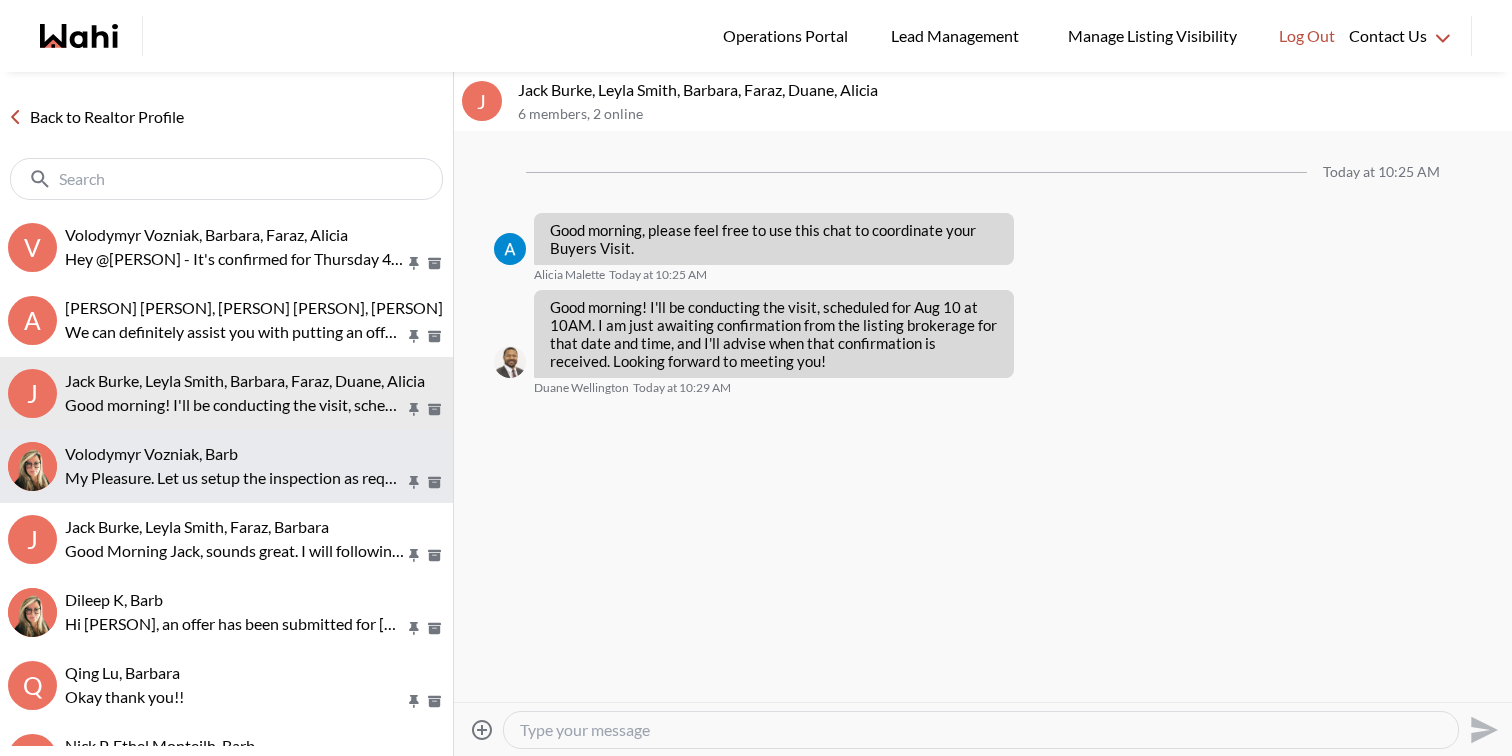 click on "Volodymyr Vozniak, Barb" at bounding box center (255, 454) 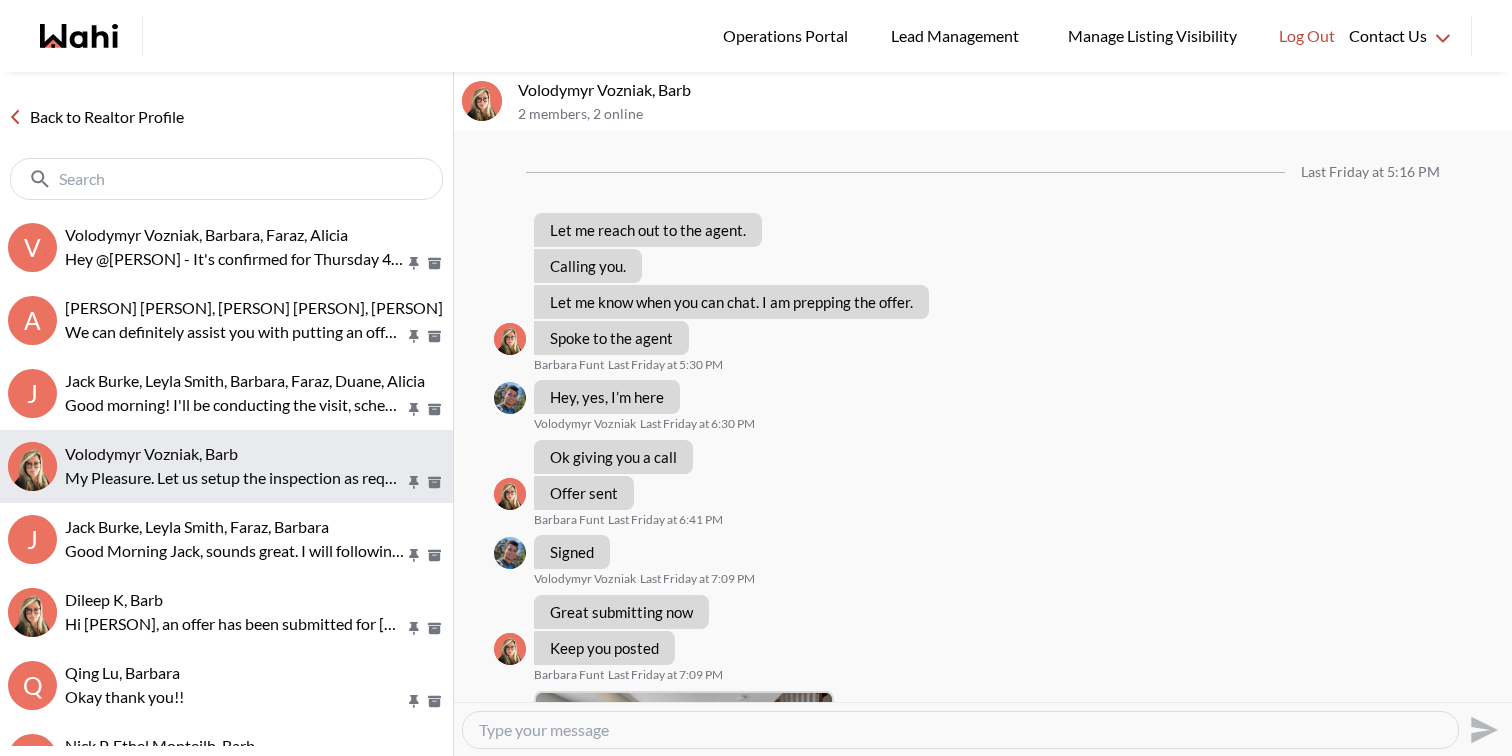 scroll, scrollTop: 1914, scrollLeft: 0, axis: vertical 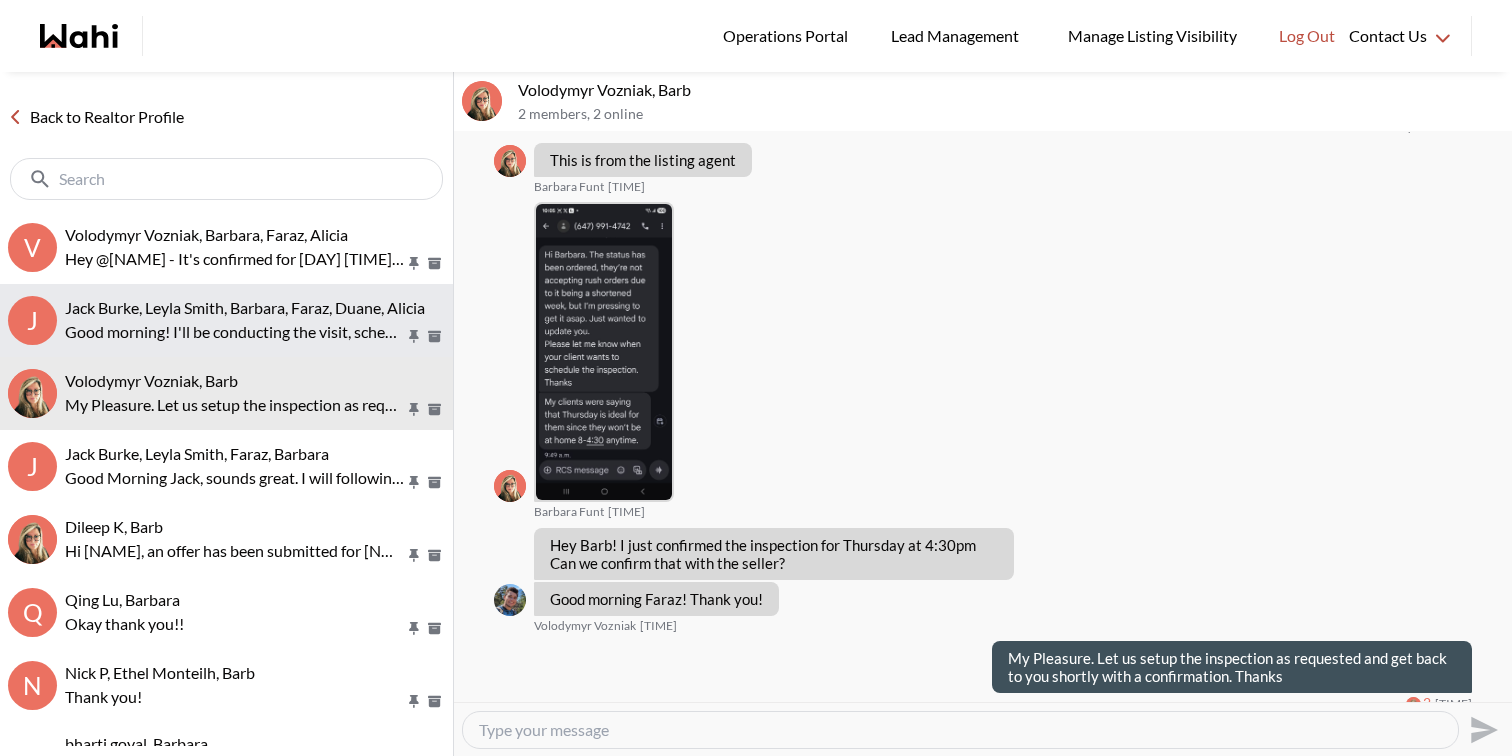 click on "J Jack Burke, Leyla Smith, Barbara, Faraz, Duane, Alicia Good morning! I'll be conducting the visit, scheduled for Aug 10 at 10AM. I am just awaiting confirmation from the listing brokerage for that date and time, and I'll advise when that confirmation is received. Looking forward to meeting you!" at bounding box center [226, 320] 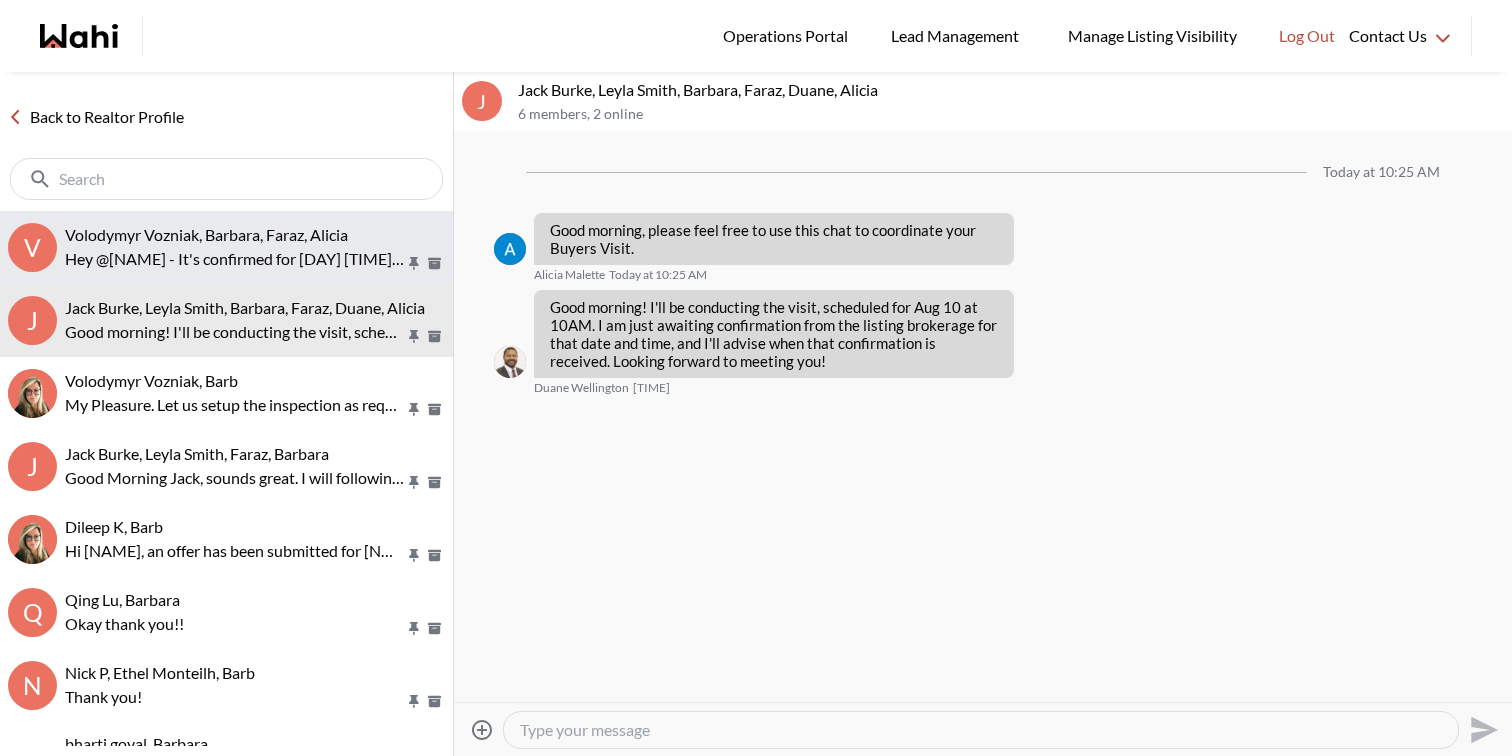click on "Hey @[FIRST] [LAST] - It's confirmed for [DAY] [TIME] onwards. I will meet you at the property." at bounding box center (235, 259) 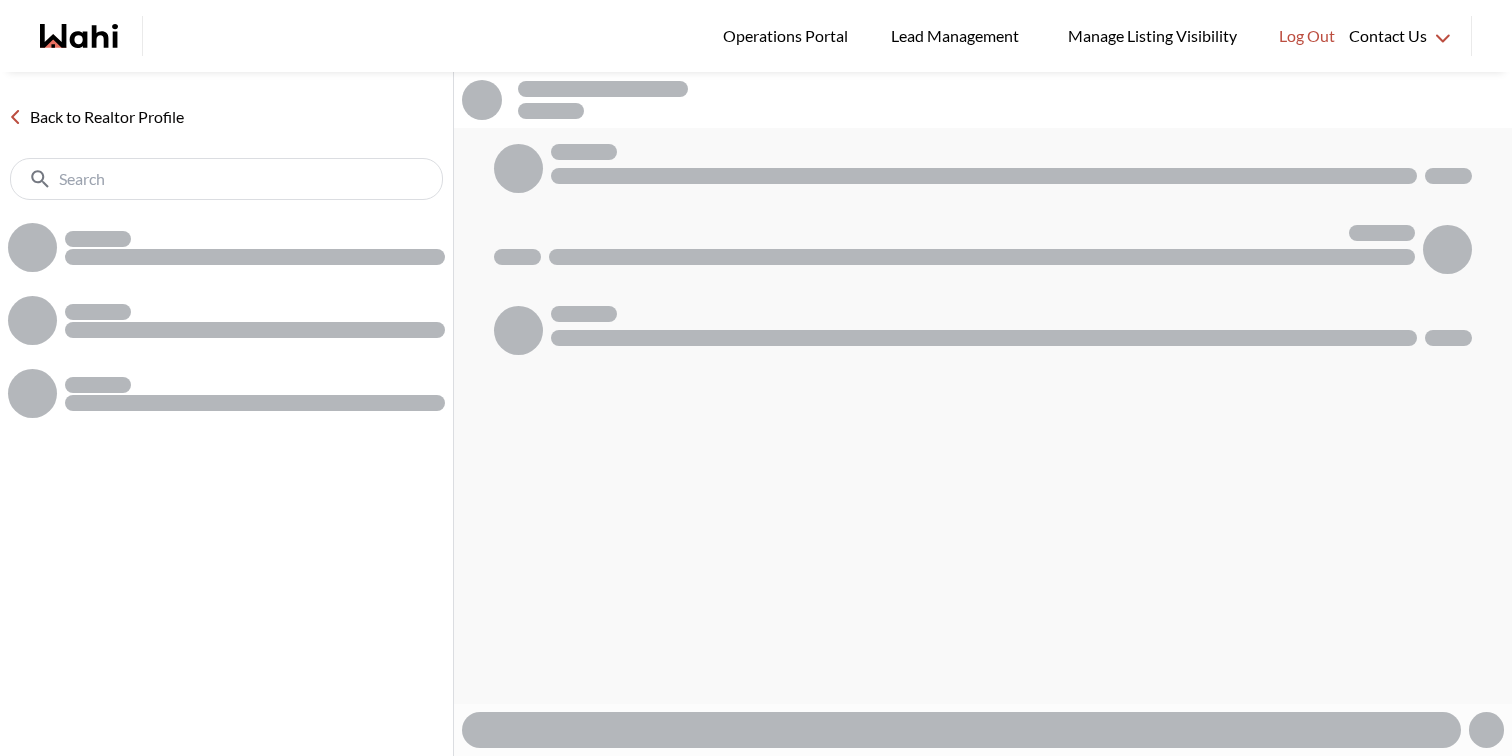 scroll, scrollTop: 0, scrollLeft: 0, axis: both 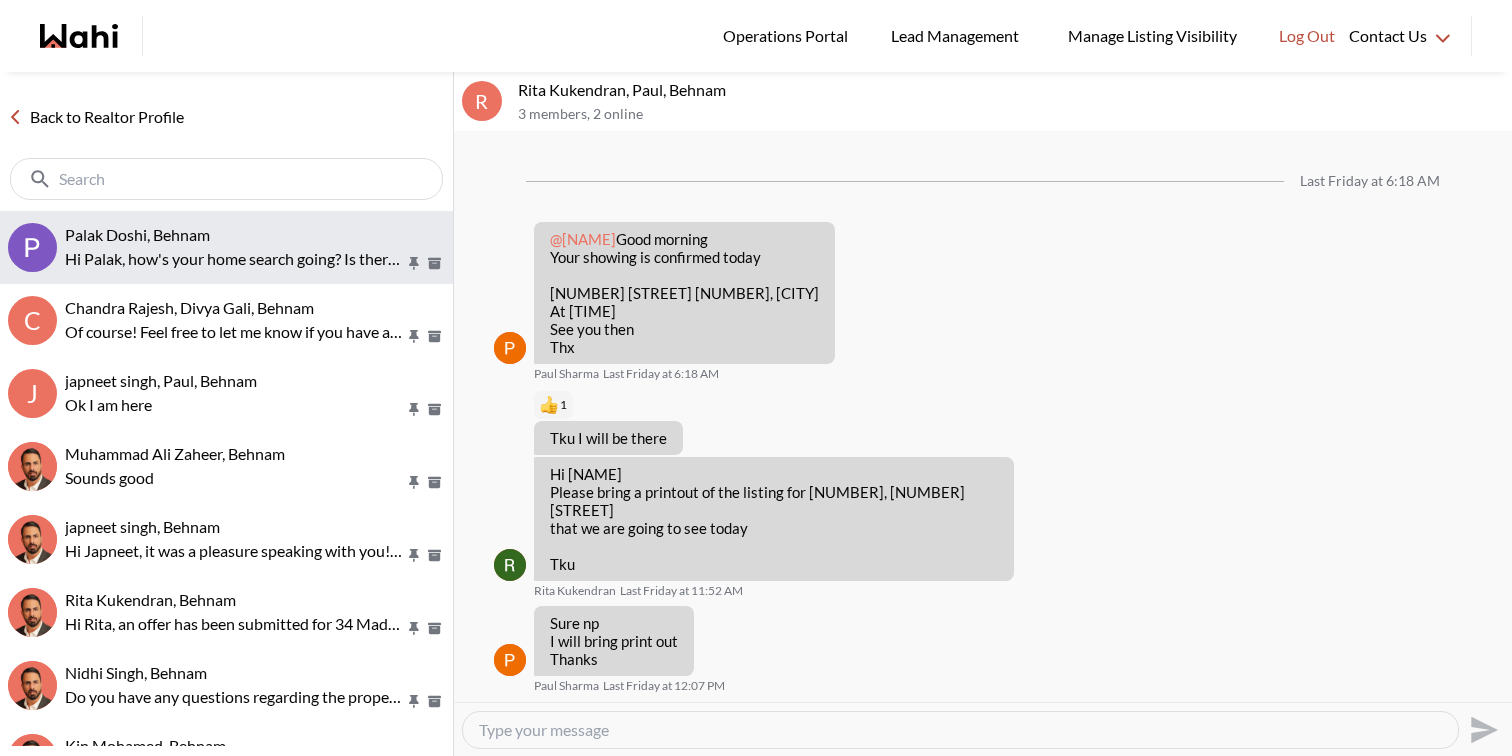 click on "[NAME], [NAME] Hi [NAME], how's your home search going? Is there any property that you would like to see or need information on? Let me know." at bounding box center [226, 247] 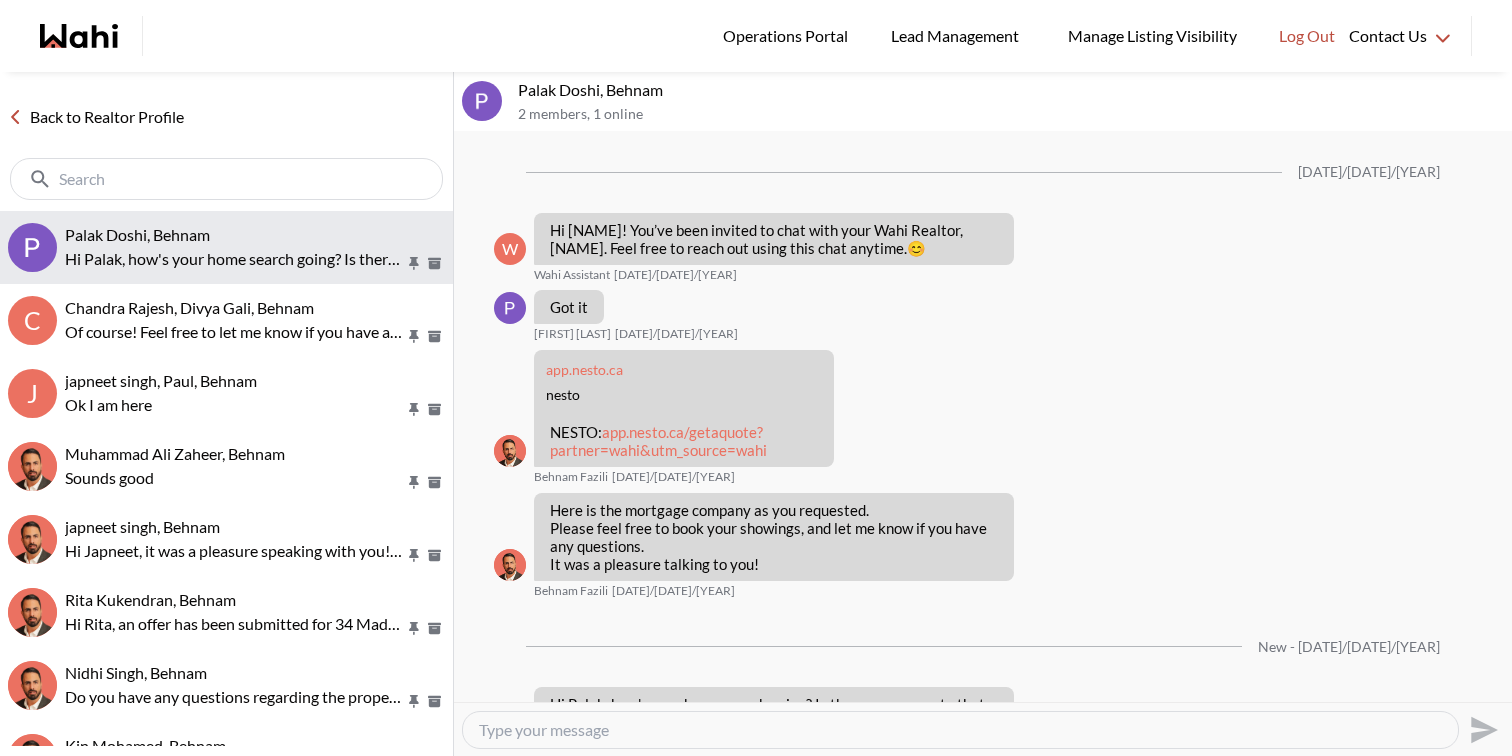 scroll, scrollTop: 725, scrollLeft: 0, axis: vertical 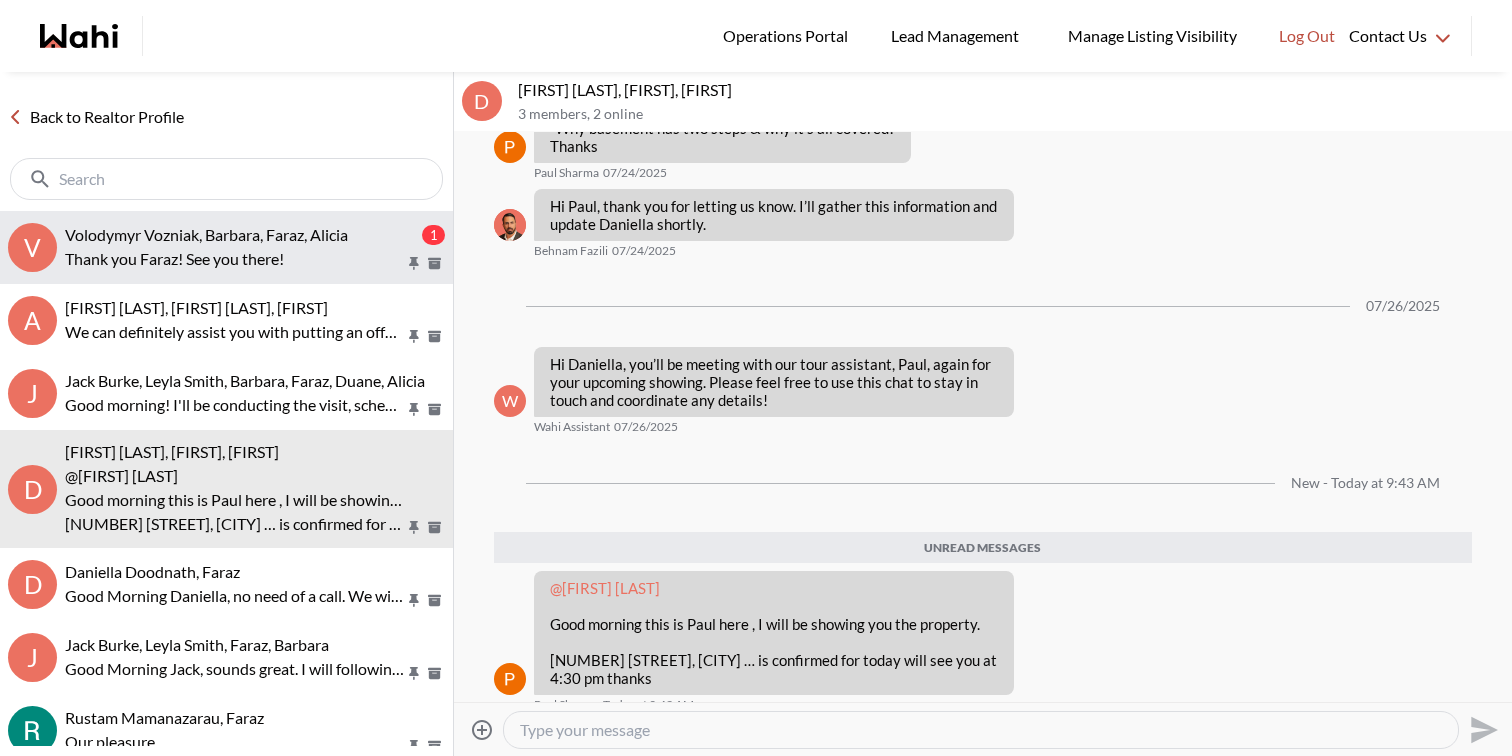 click on "Volodymyr Vozniak, Barbara, Faraz, Alicia" at bounding box center [206, 234] 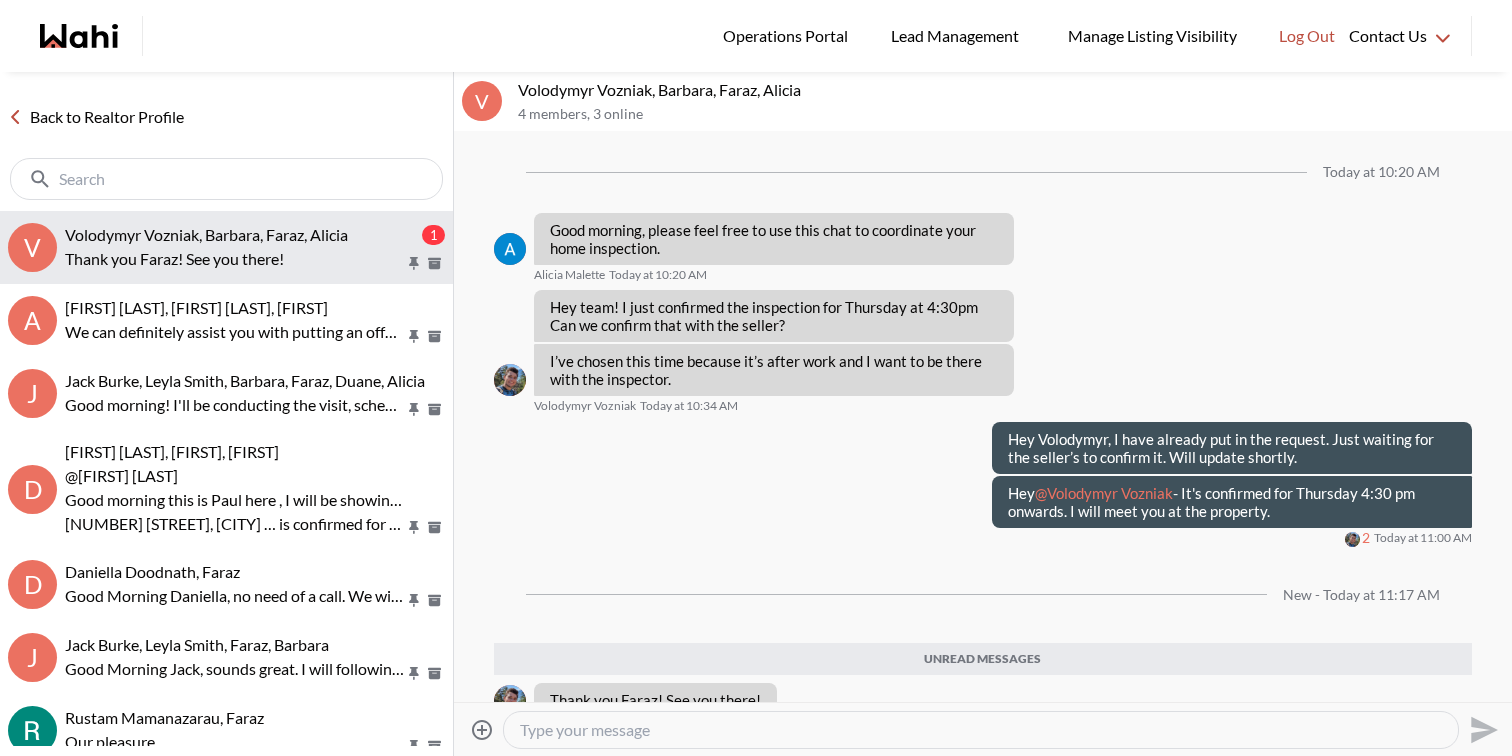 scroll, scrollTop: 41, scrollLeft: 0, axis: vertical 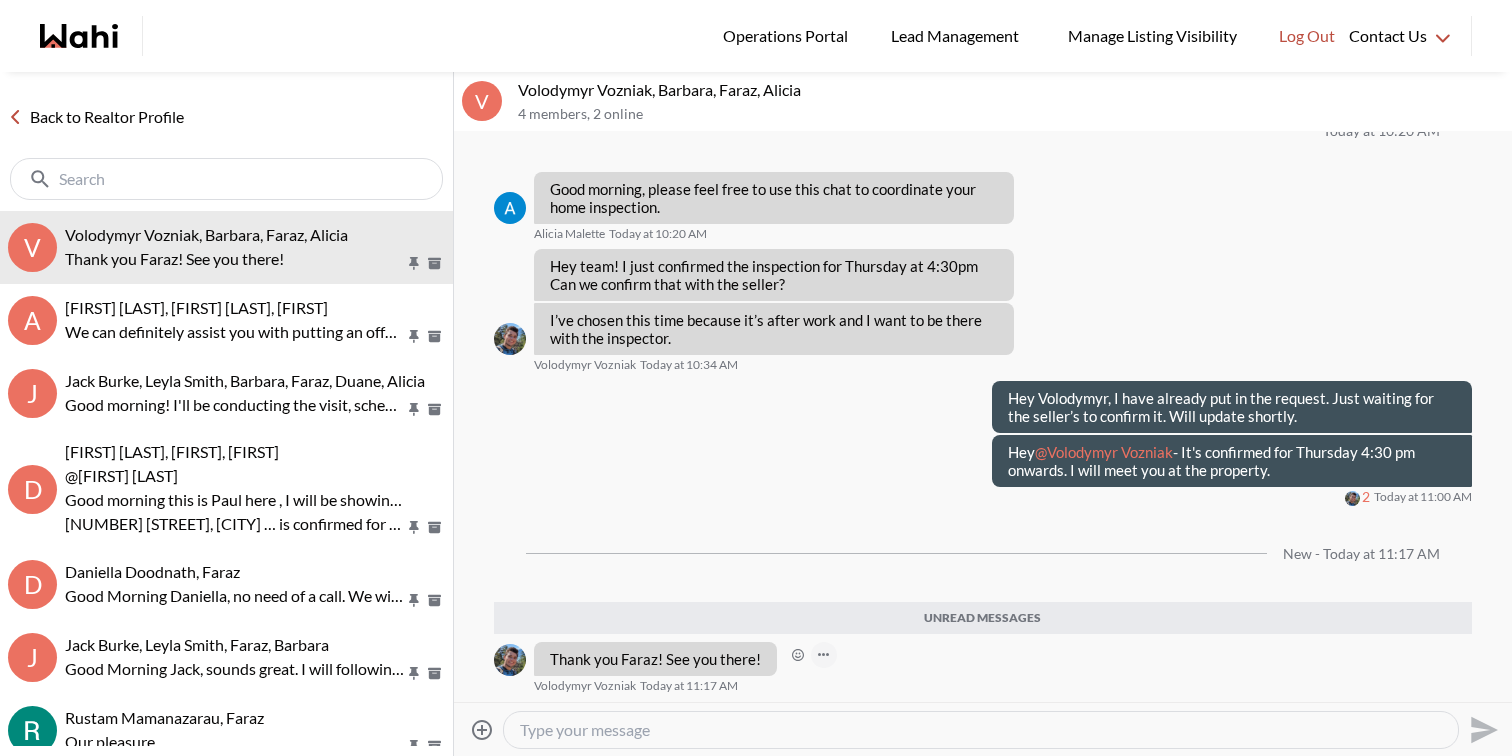 click at bounding box center [824, 655] 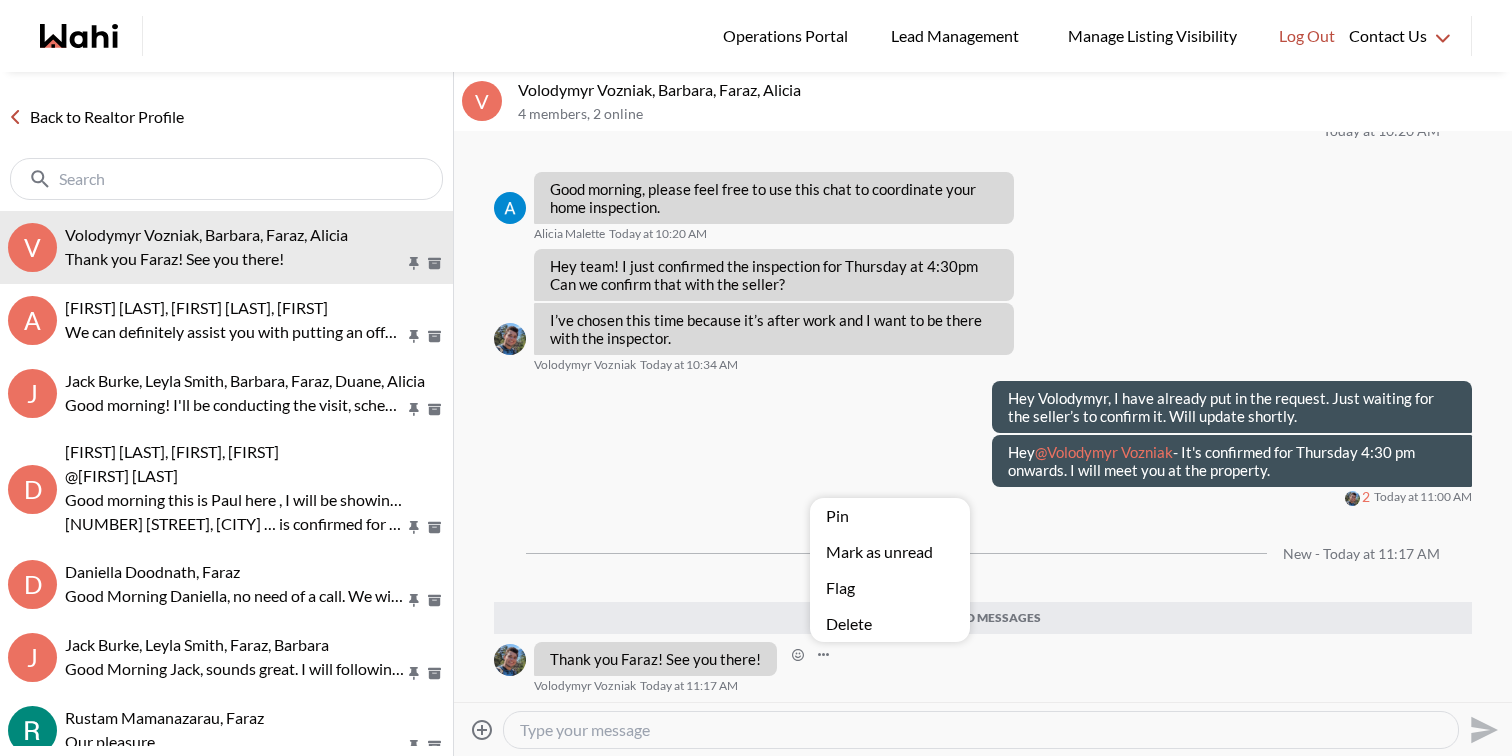 click on "Pin Mark as unread Flag Delete" at bounding box center (983, 417) 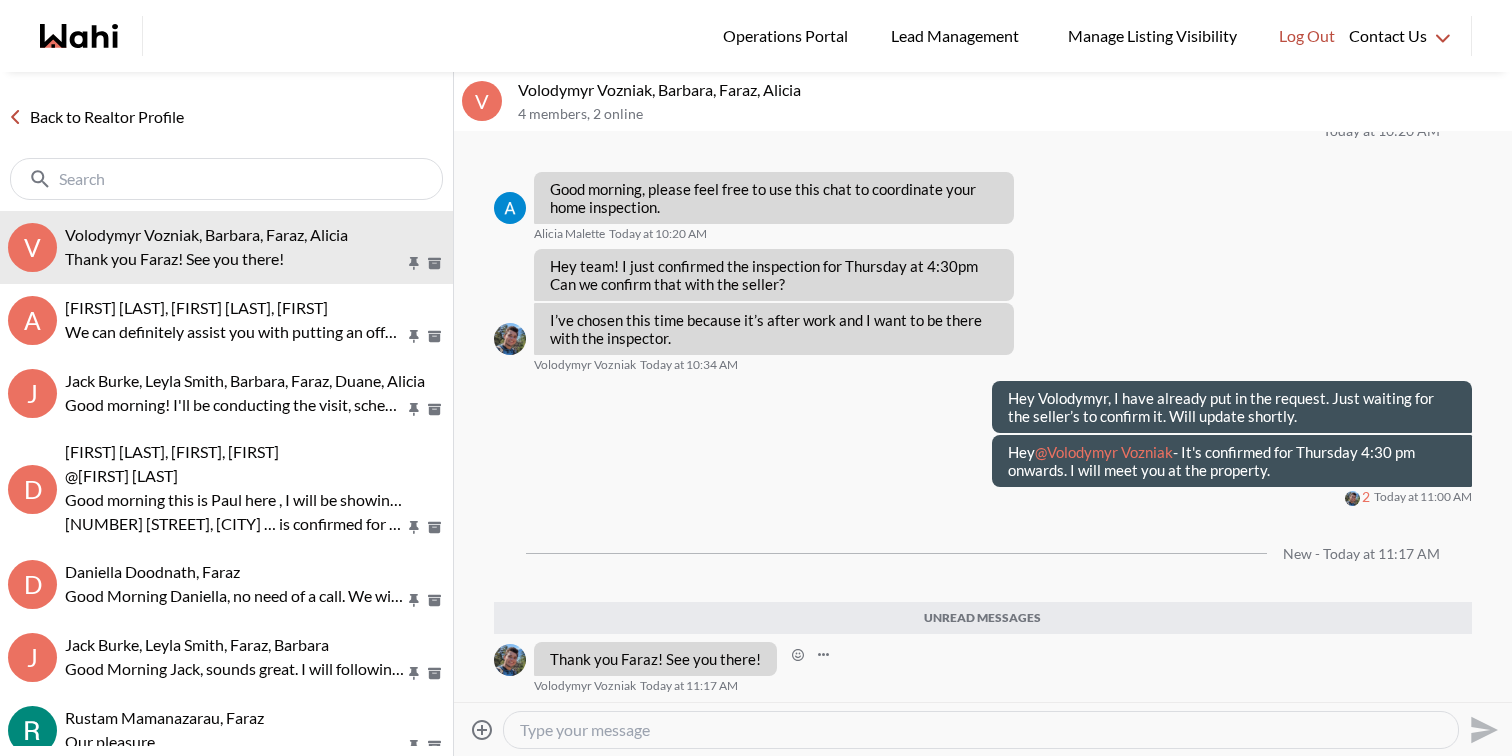 click 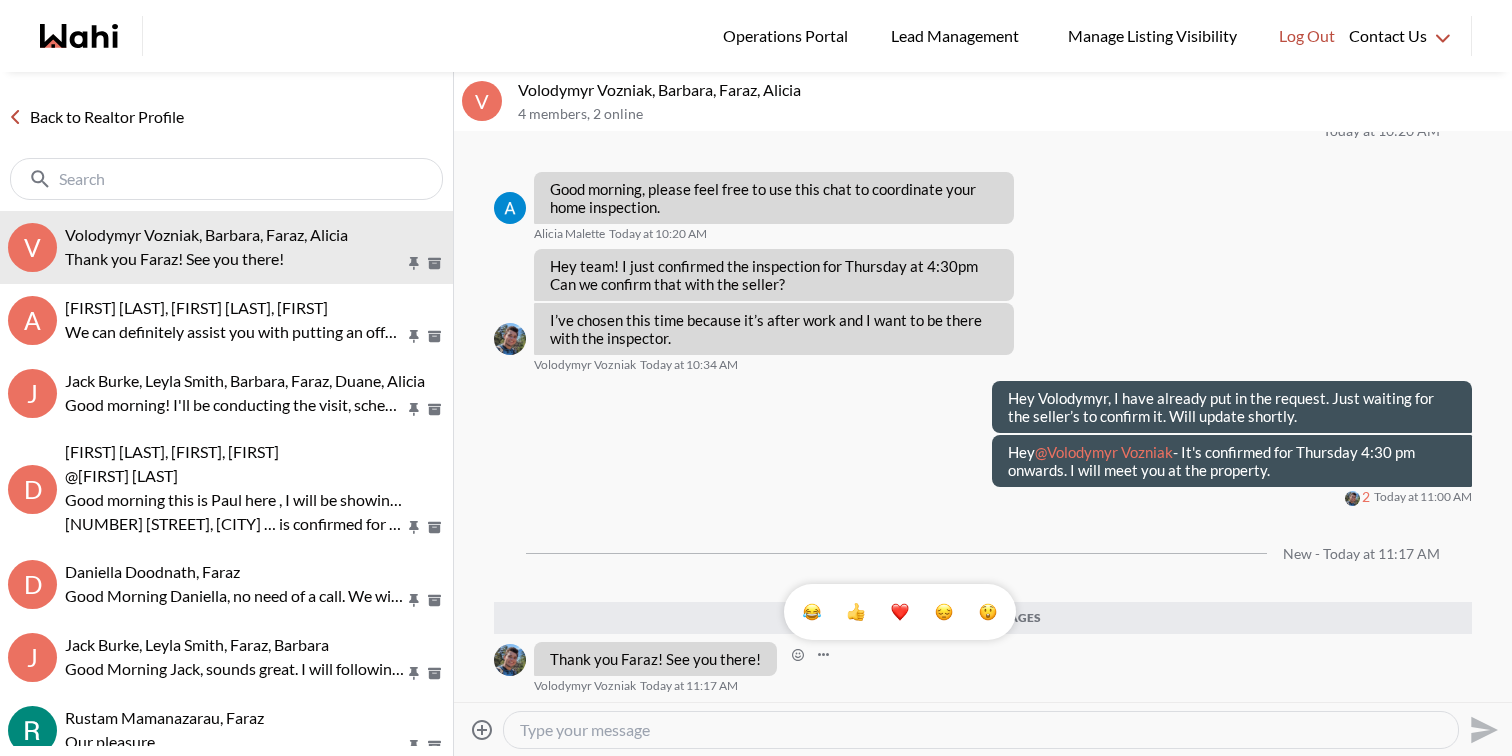 click at bounding box center [856, 612] 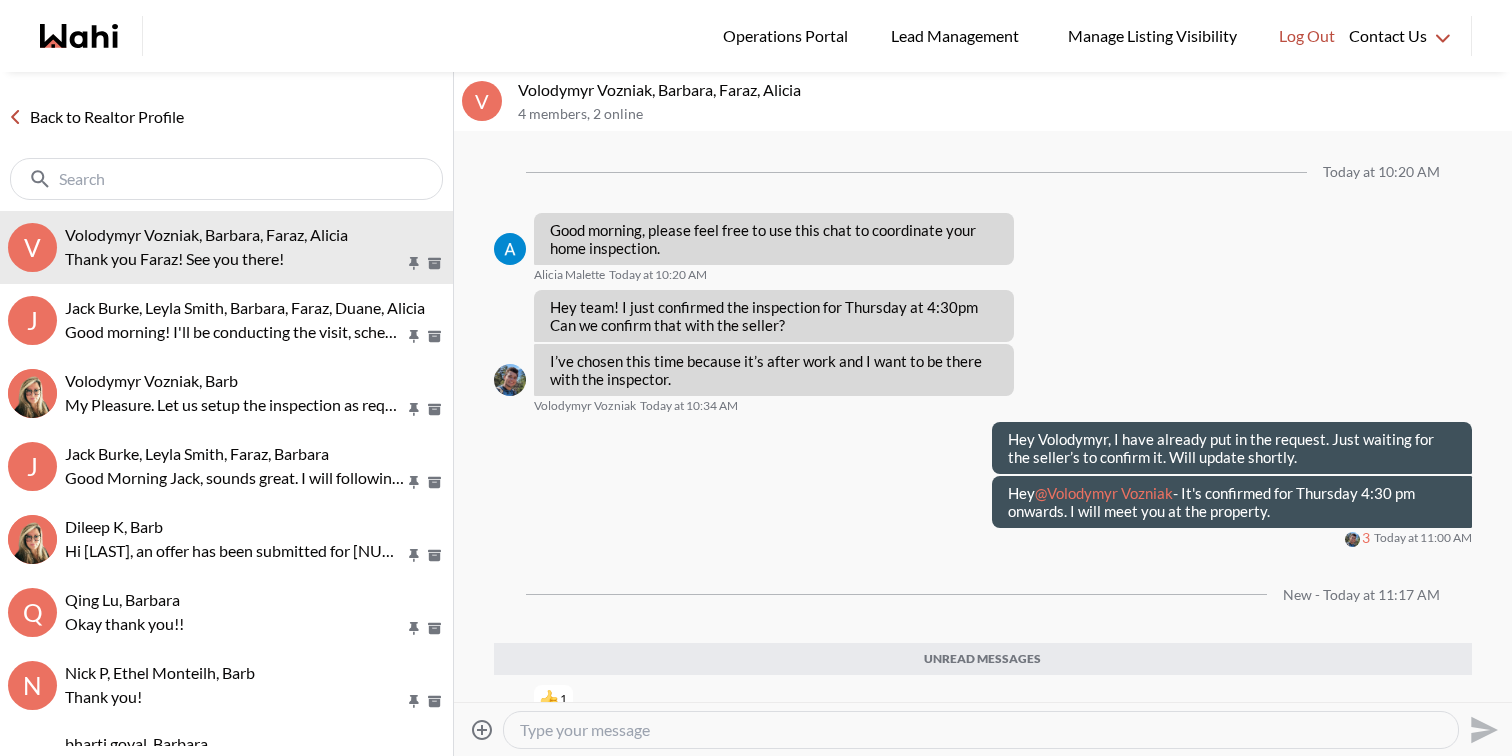 scroll, scrollTop: 0, scrollLeft: 0, axis: both 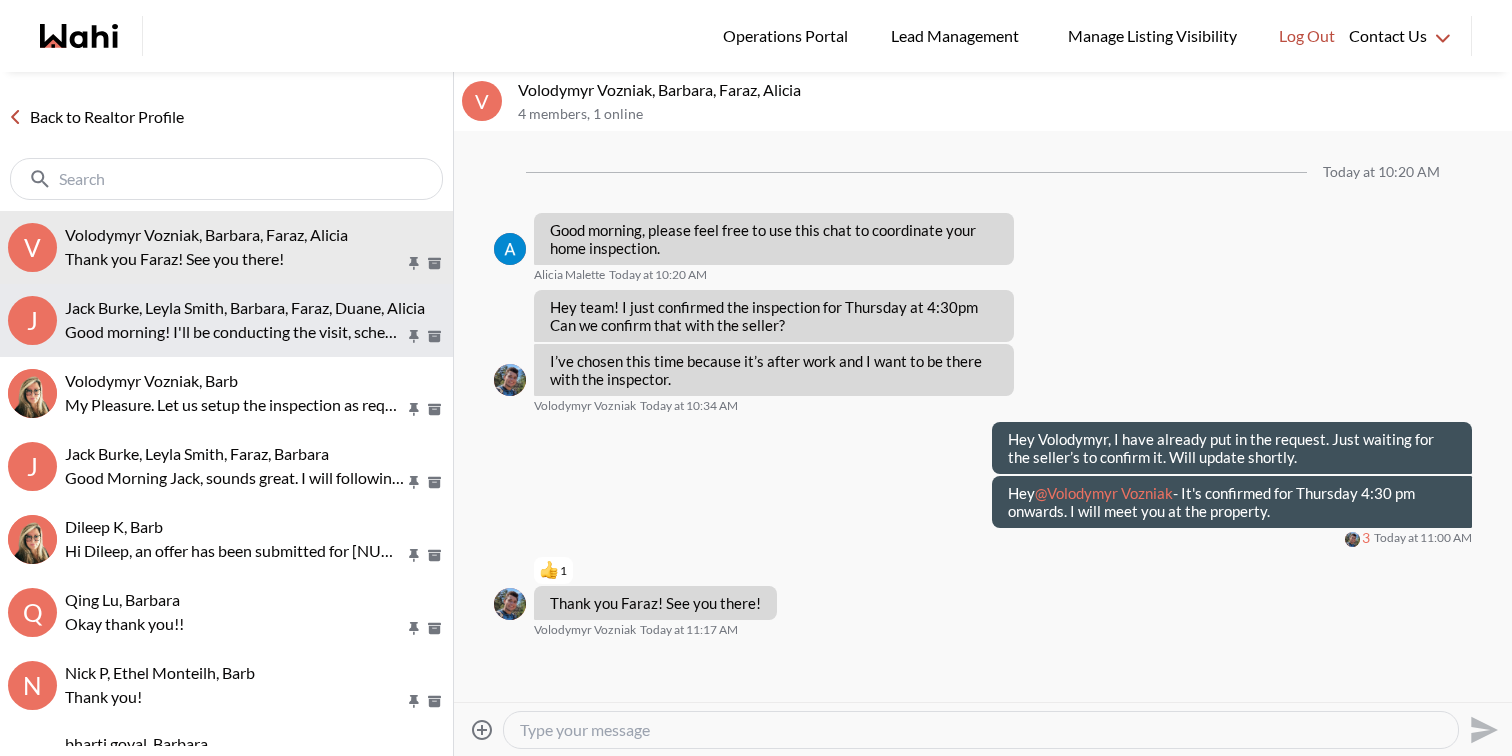 click on "Jack Burke, Leyla Smith, Barbara, Faraz, Duane, Alicia" at bounding box center [245, 307] 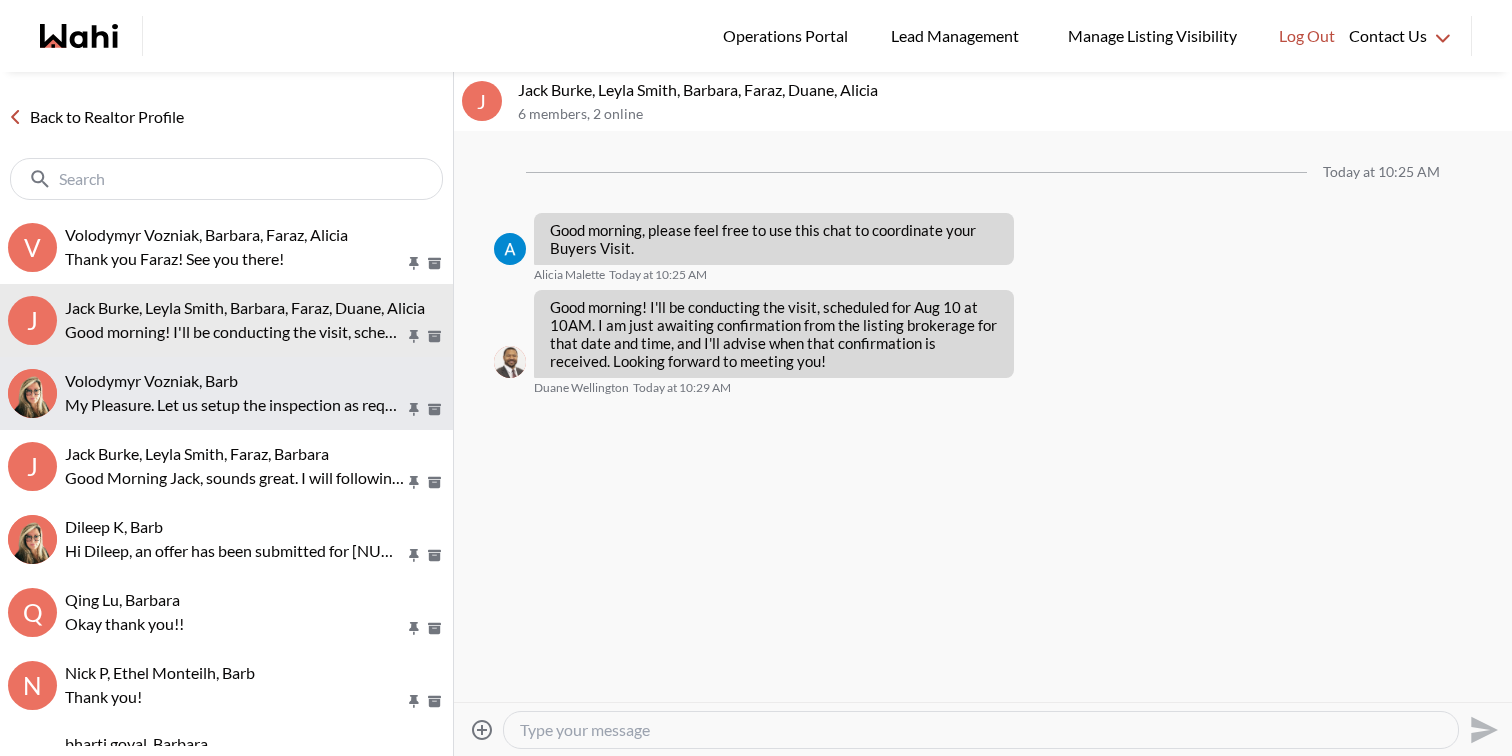 click on "Volodymyr Vozniak, Barb My Pleasure. Let us setup the inspection as requested and get back to you shortly with a confirmation. Thanks" at bounding box center [226, 393] 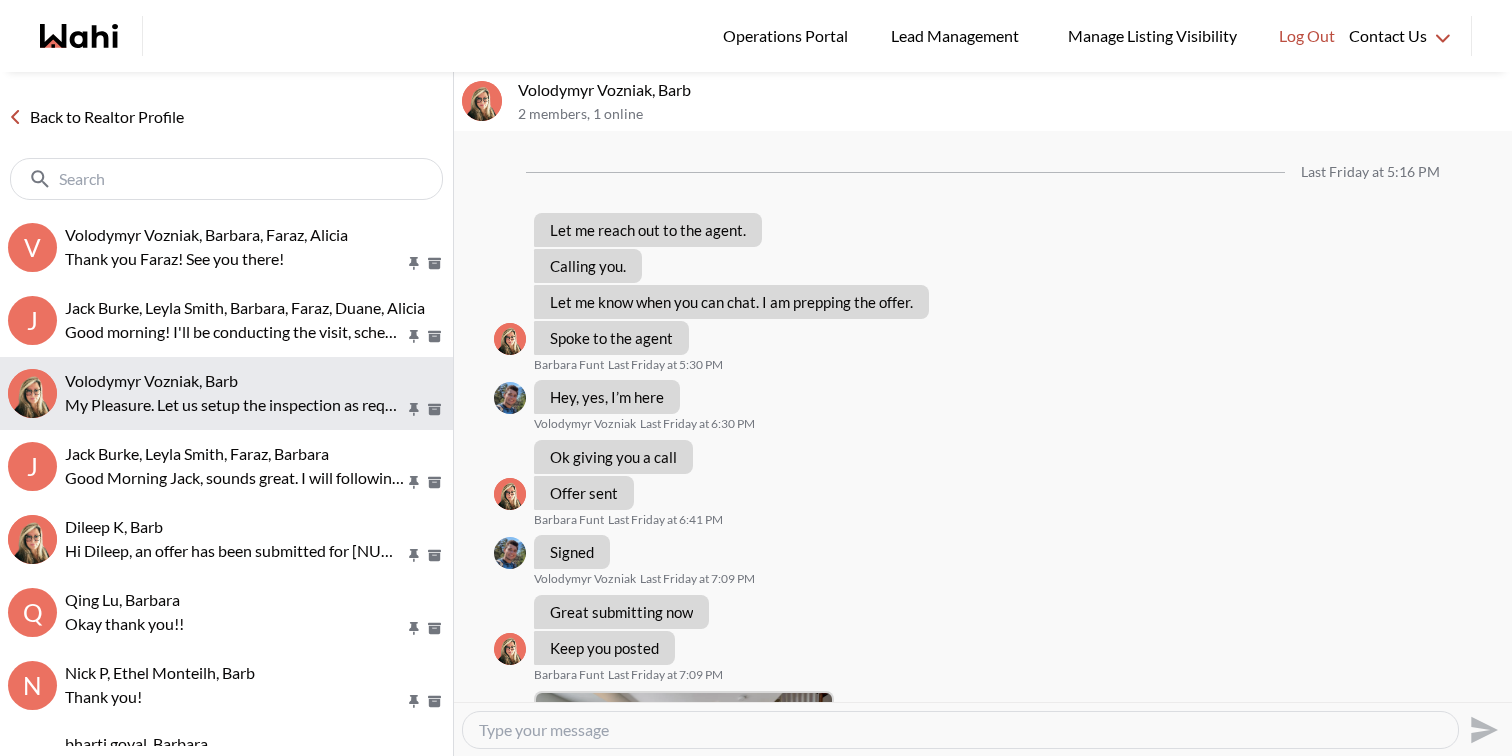 scroll, scrollTop: 1914, scrollLeft: 0, axis: vertical 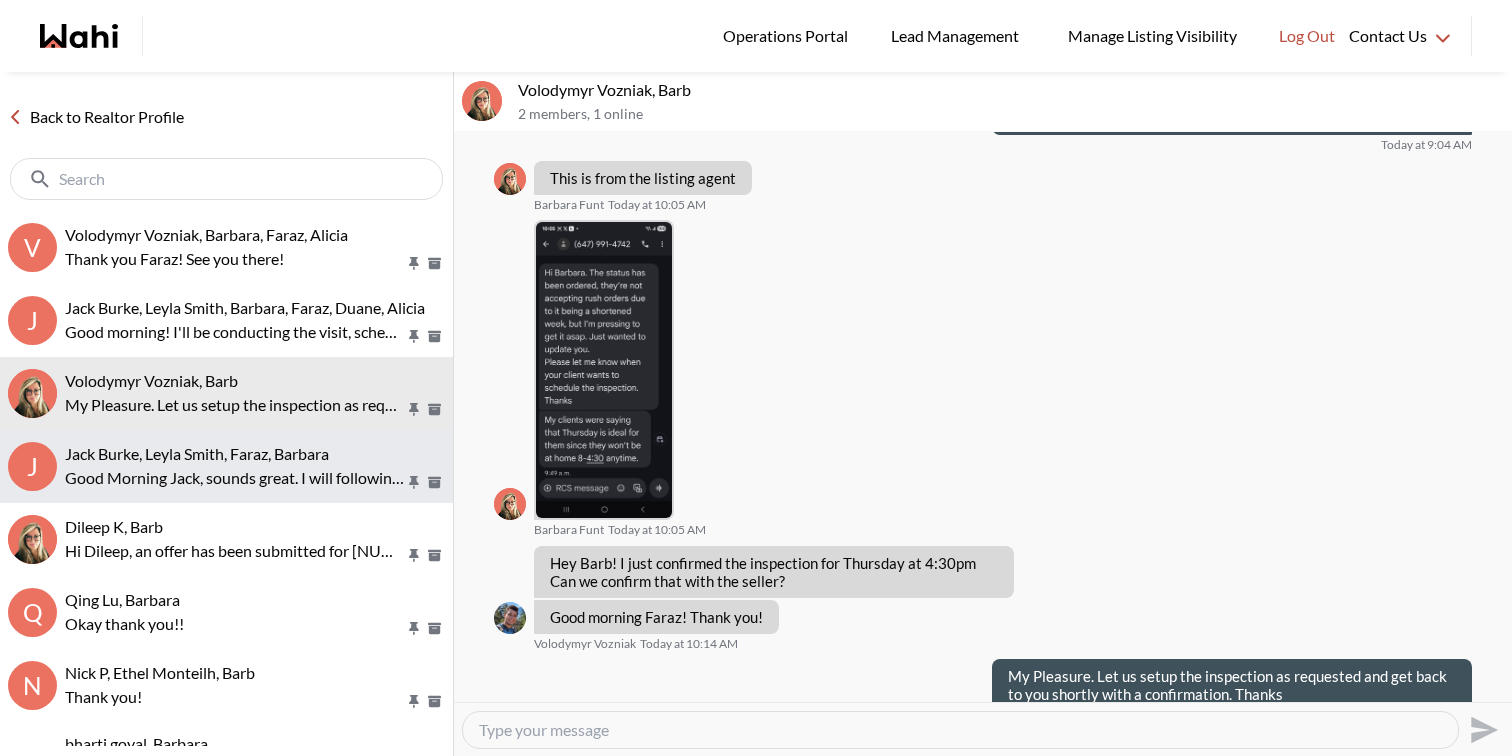 click on "Jack Burke, Leyla Smith, Faraz, Barbara" at bounding box center (197, 453) 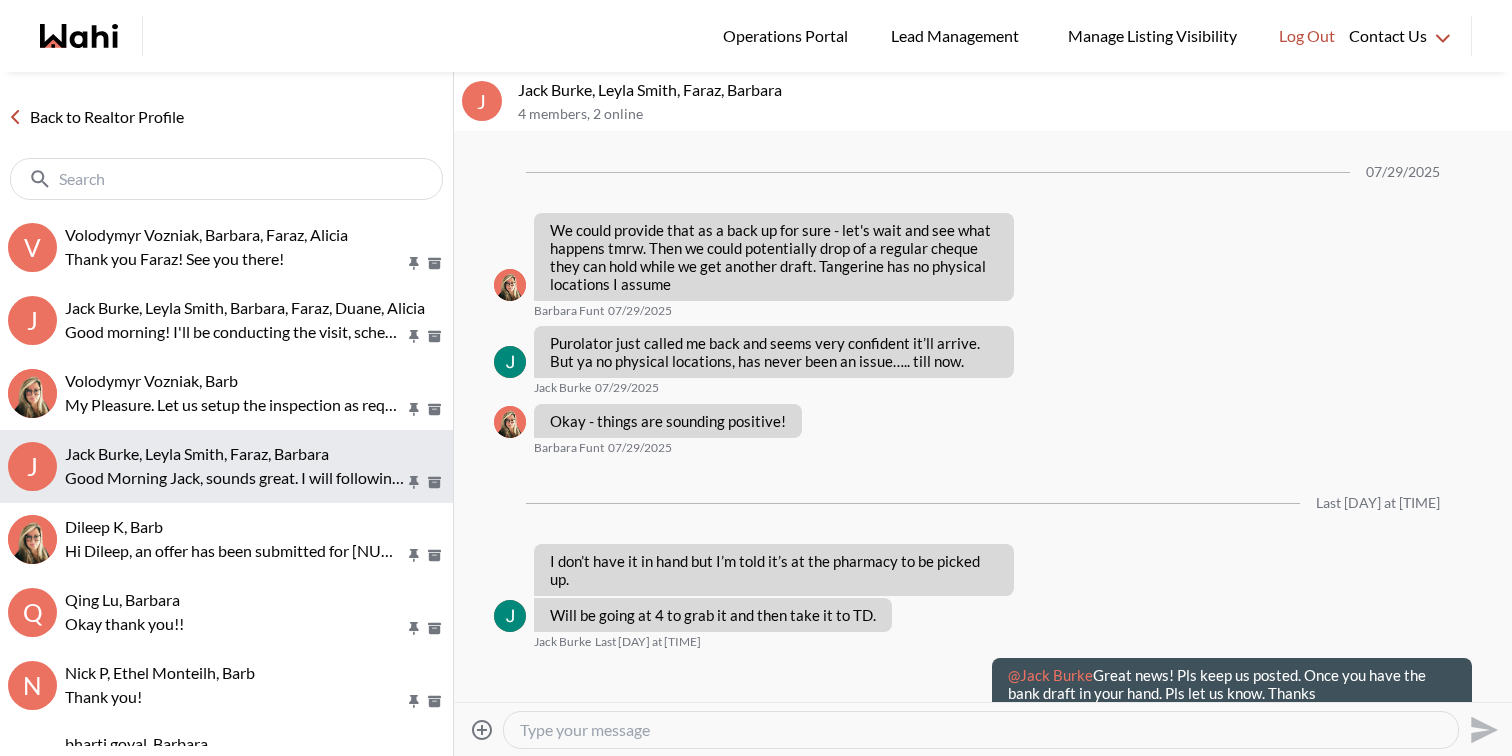 scroll, scrollTop: 2685, scrollLeft: 0, axis: vertical 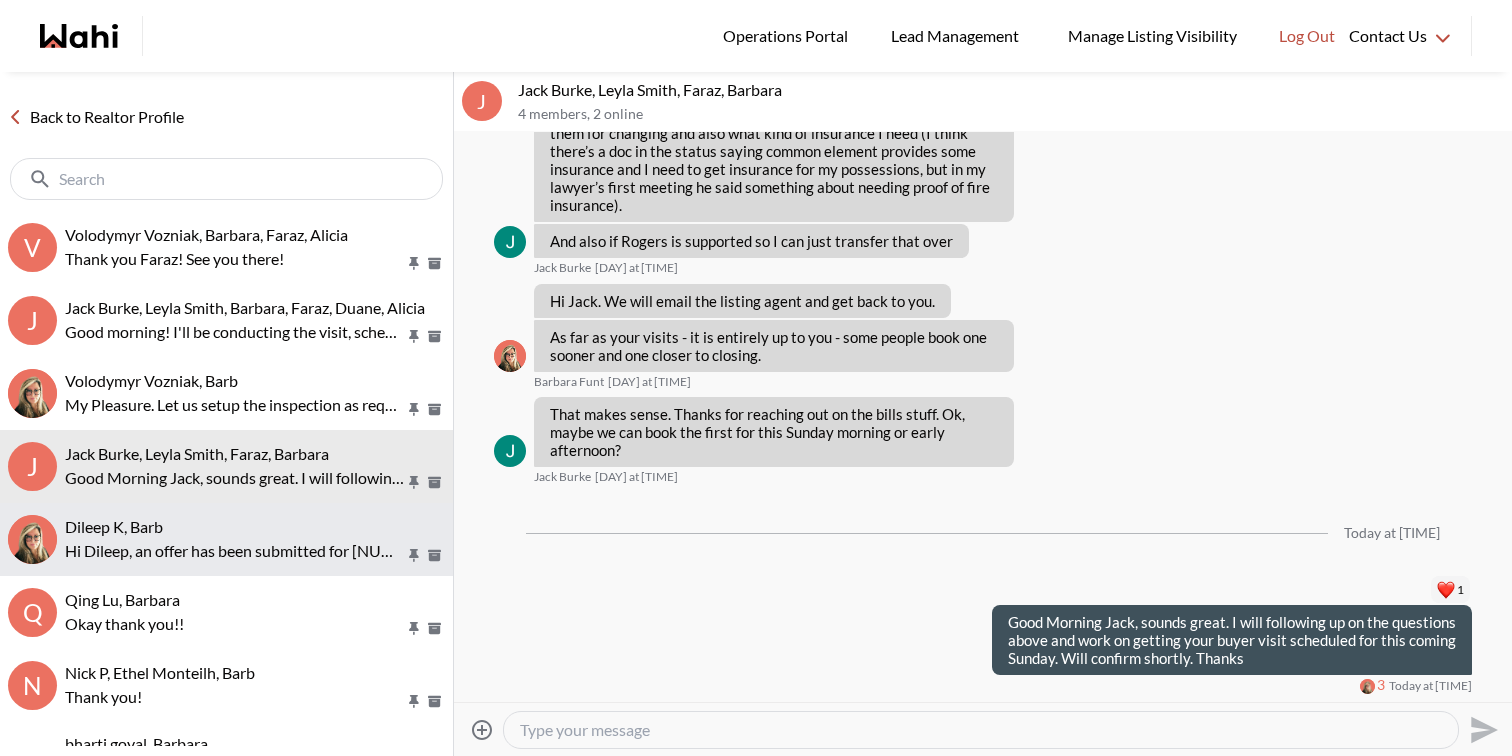 click on "Dileep K, Barb" at bounding box center (255, 527) 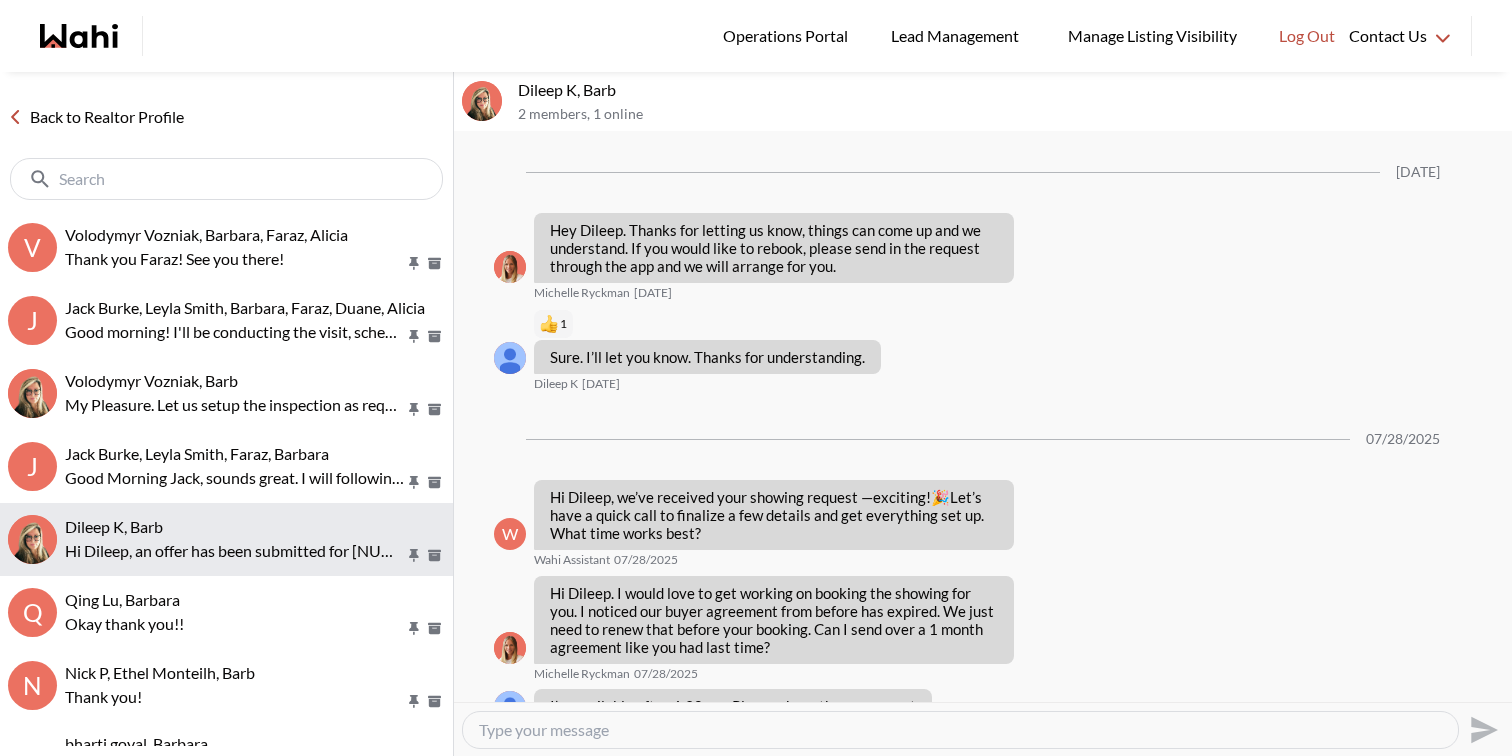 scroll, scrollTop: 2955, scrollLeft: 0, axis: vertical 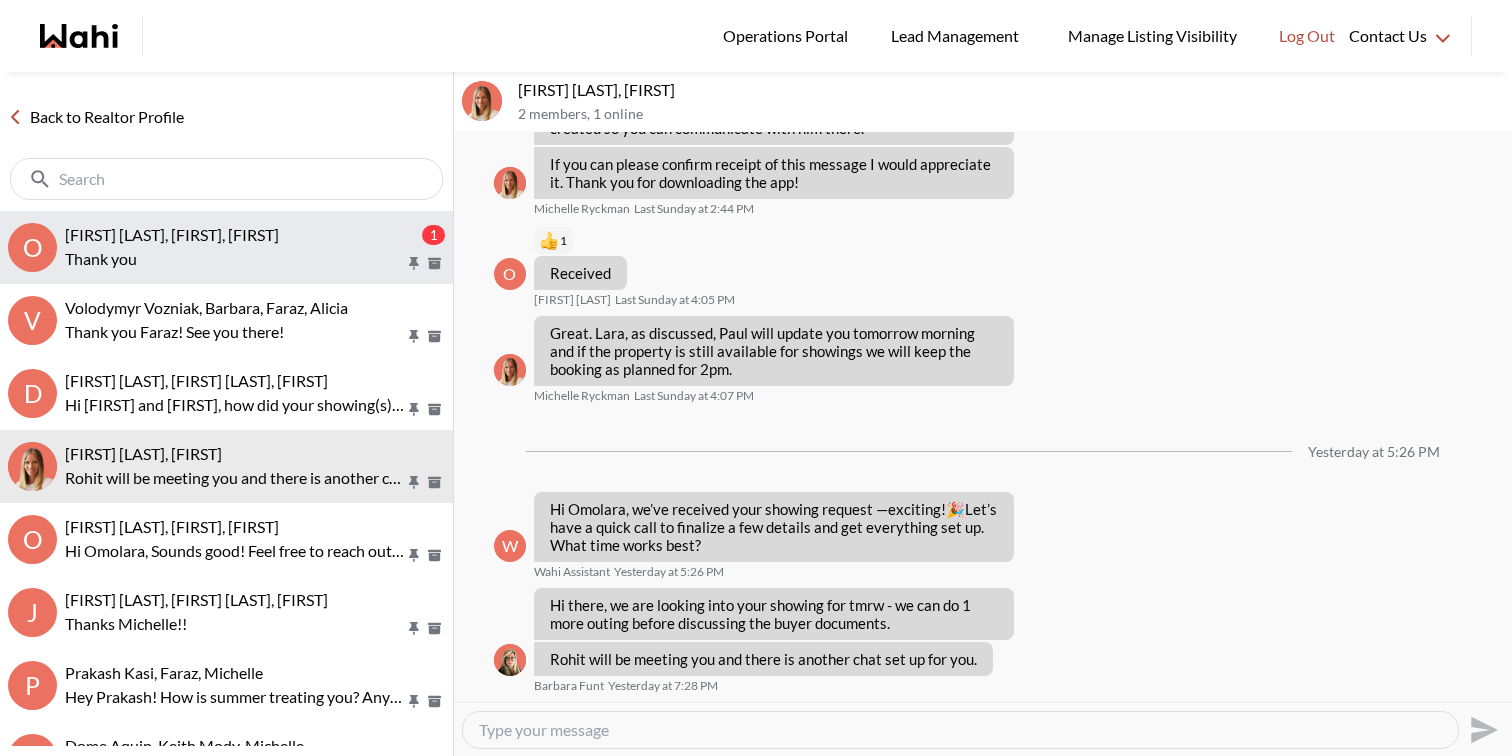 click on "[FIRST] [LAST], [FIRST], [FIRST]" at bounding box center [172, 234] 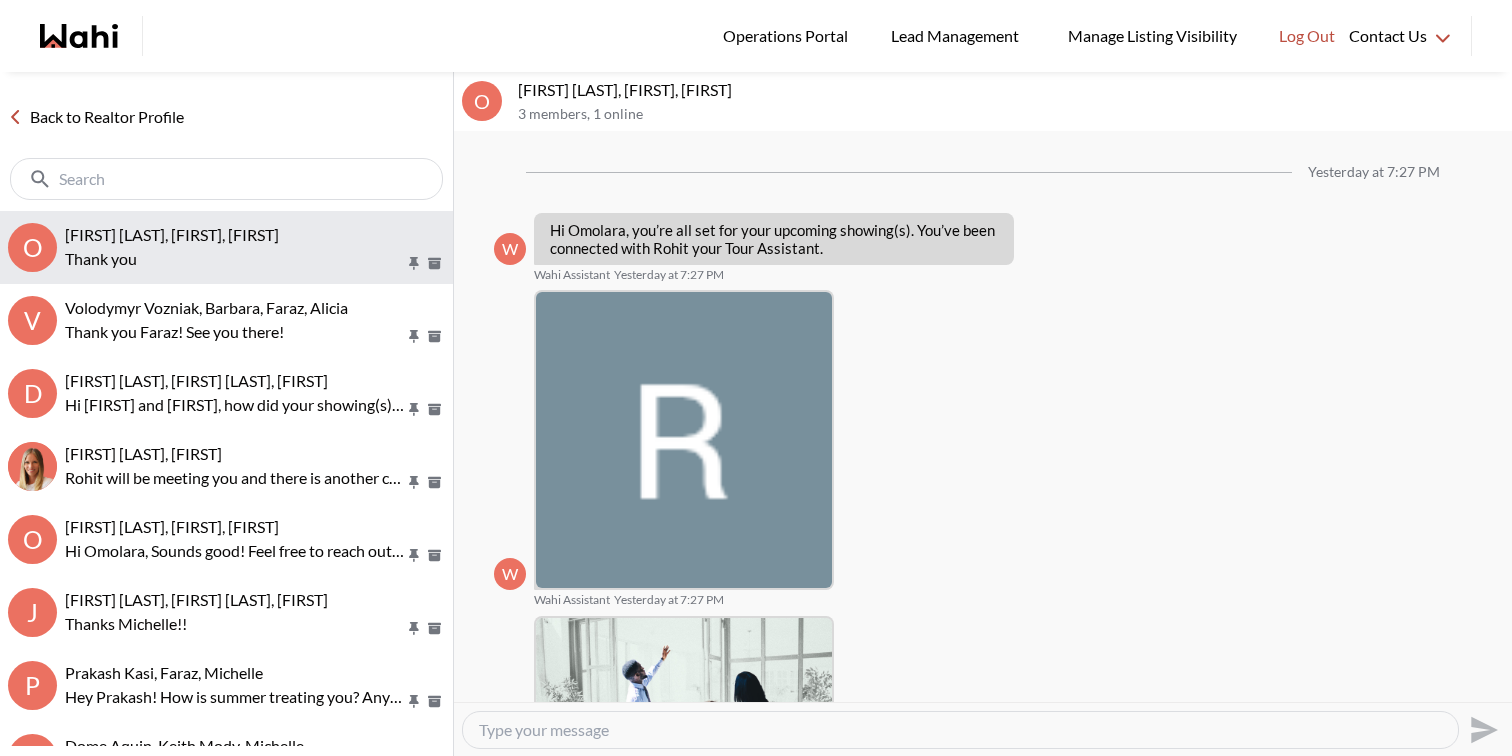 scroll, scrollTop: 809, scrollLeft: 0, axis: vertical 